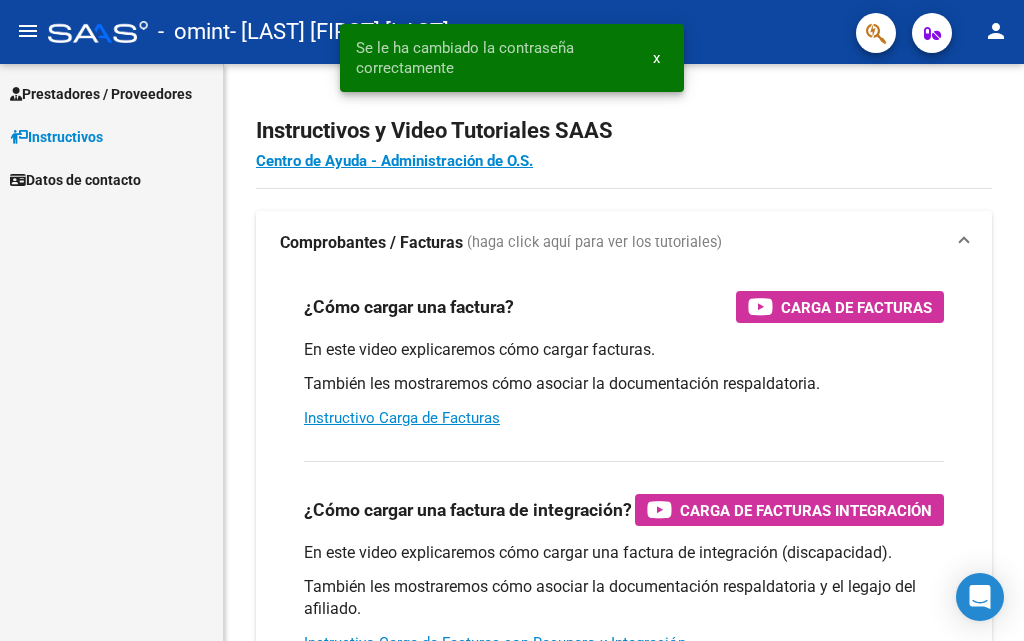 scroll, scrollTop: 0, scrollLeft: 0, axis: both 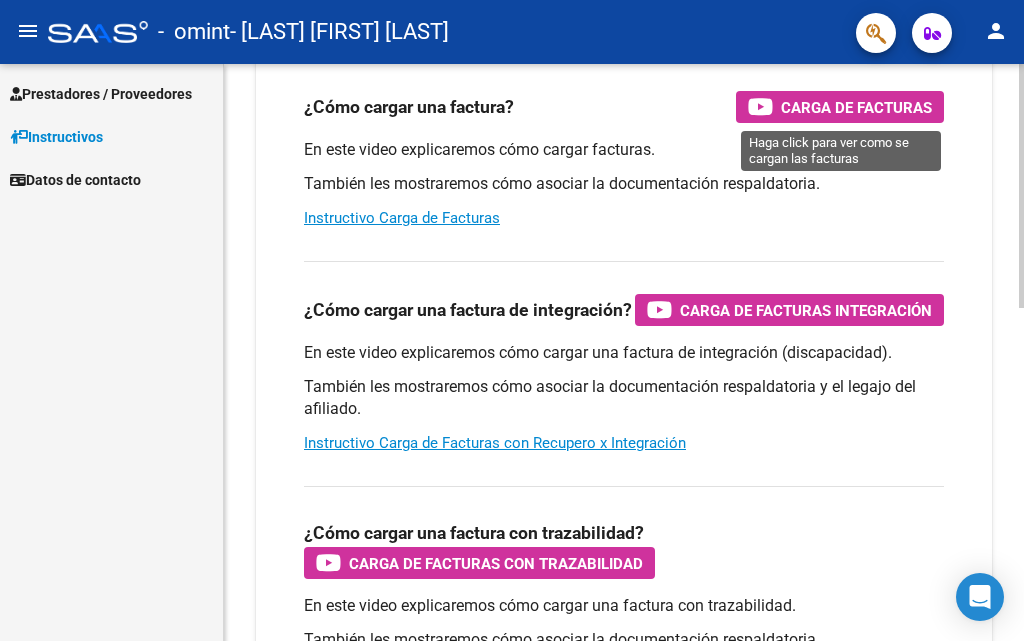 click on "Carga de Facturas" at bounding box center (856, 107) 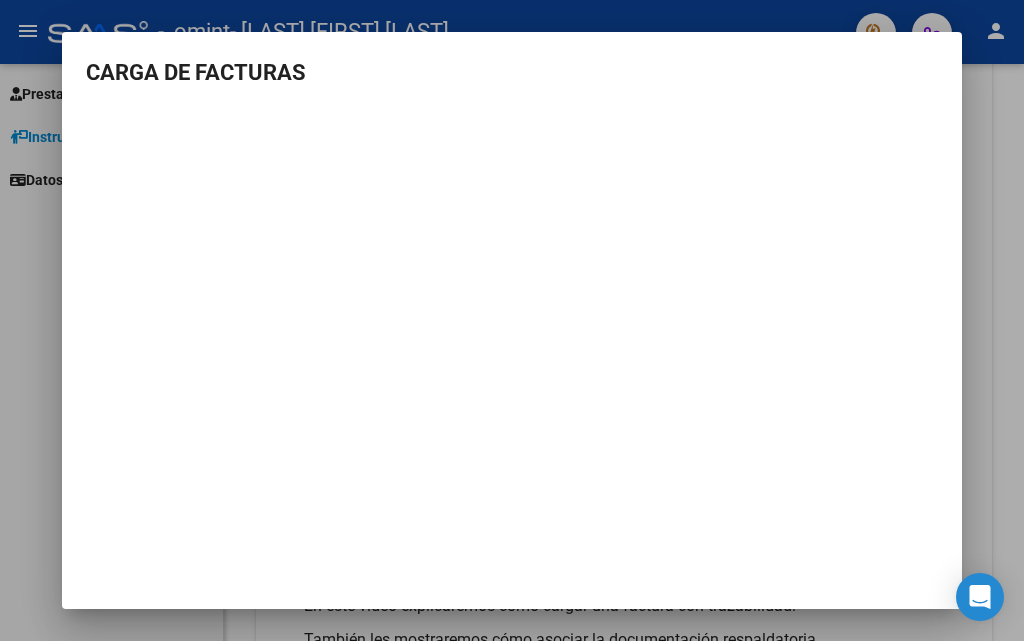 click at bounding box center (512, 320) 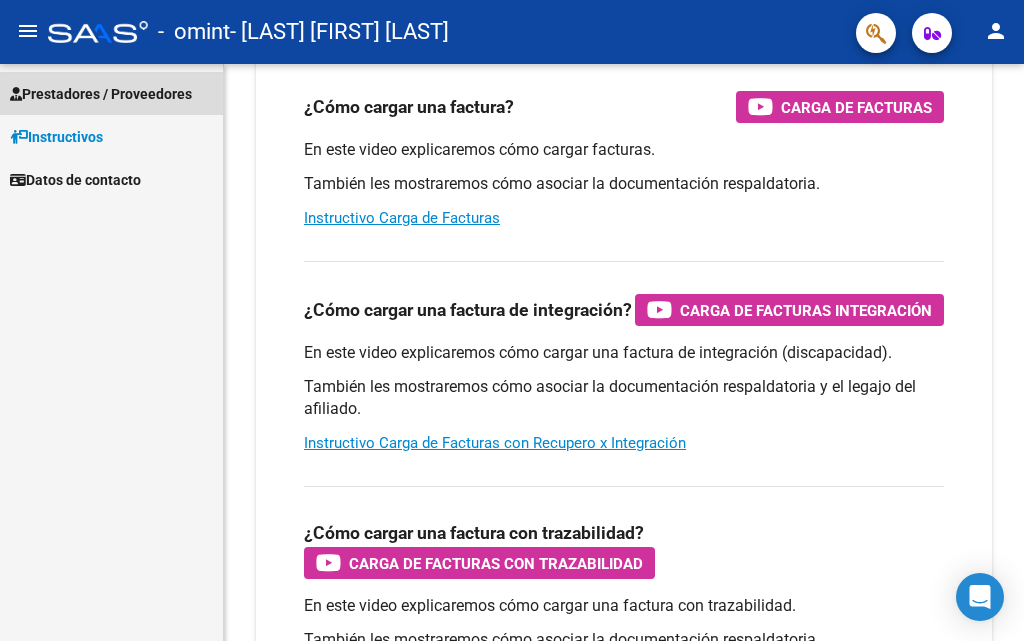 click on "Prestadores / Proveedores" at bounding box center (101, 94) 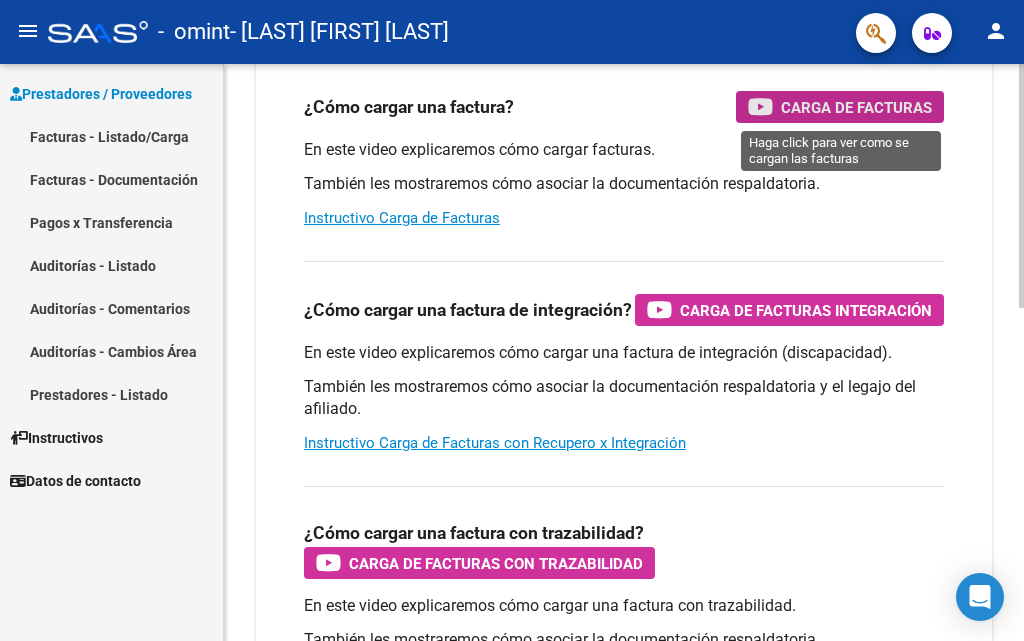 click on "Carga de Facturas" at bounding box center [856, 107] 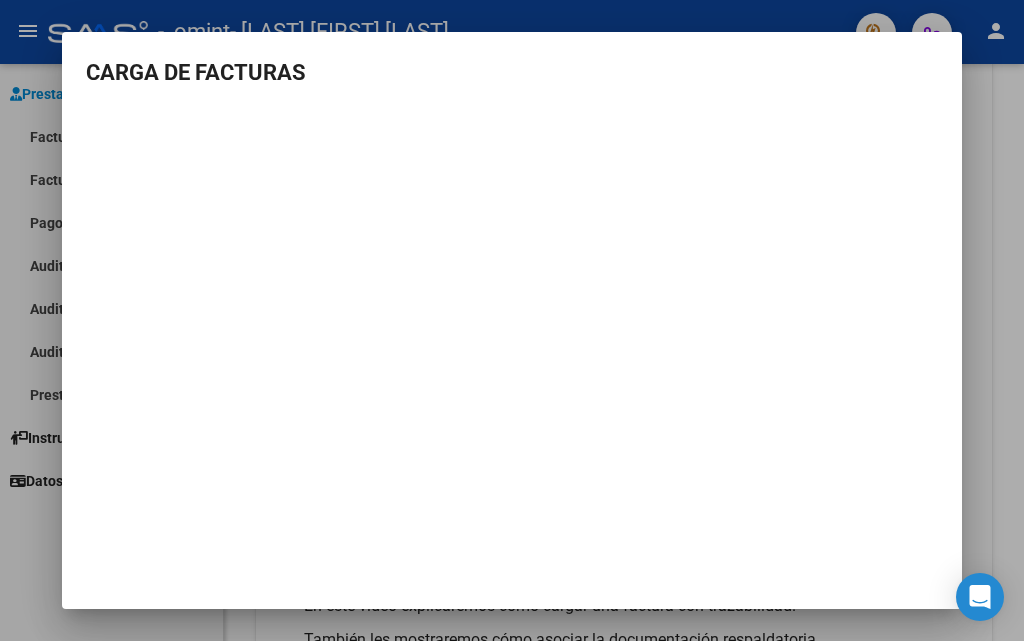 click at bounding box center (512, 320) 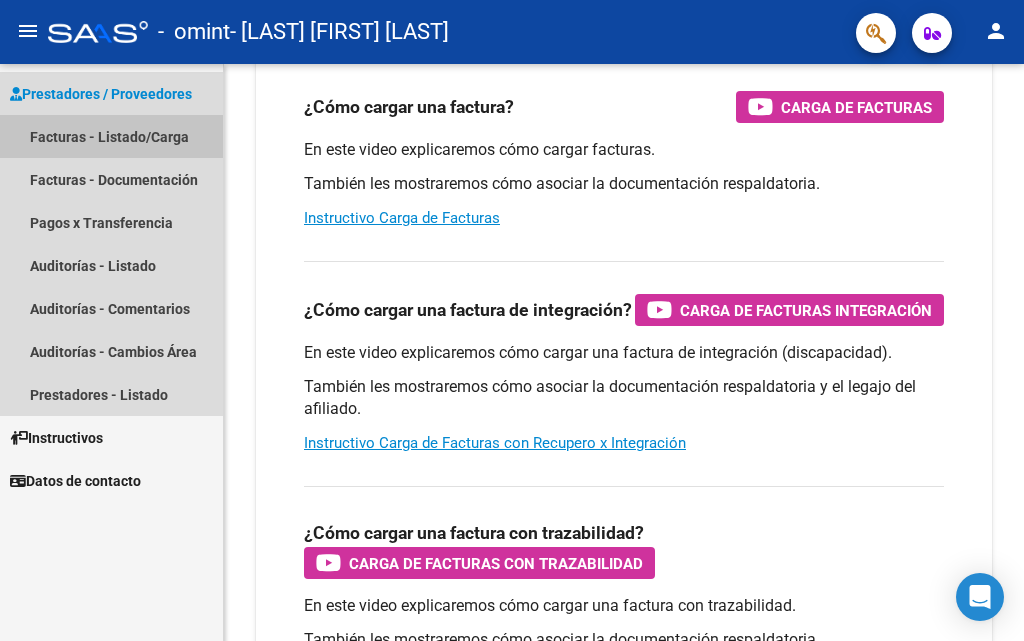click on "Facturas - Listado/Carga" at bounding box center (111, 136) 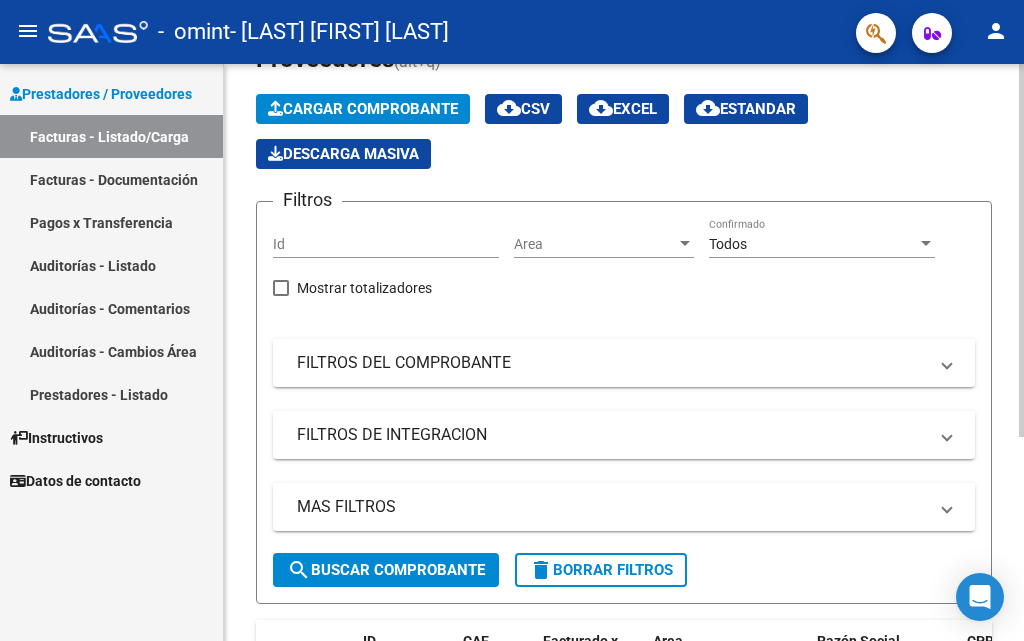 scroll, scrollTop: 0, scrollLeft: 0, axis: both 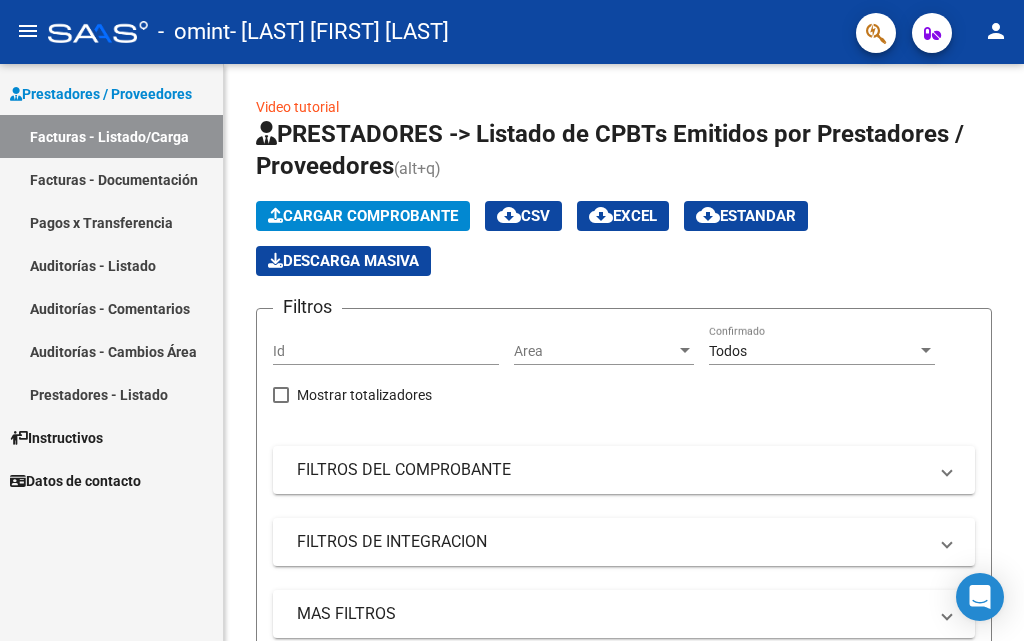 click on "-   omint   - [LAST] [FIRST] [LAST]" 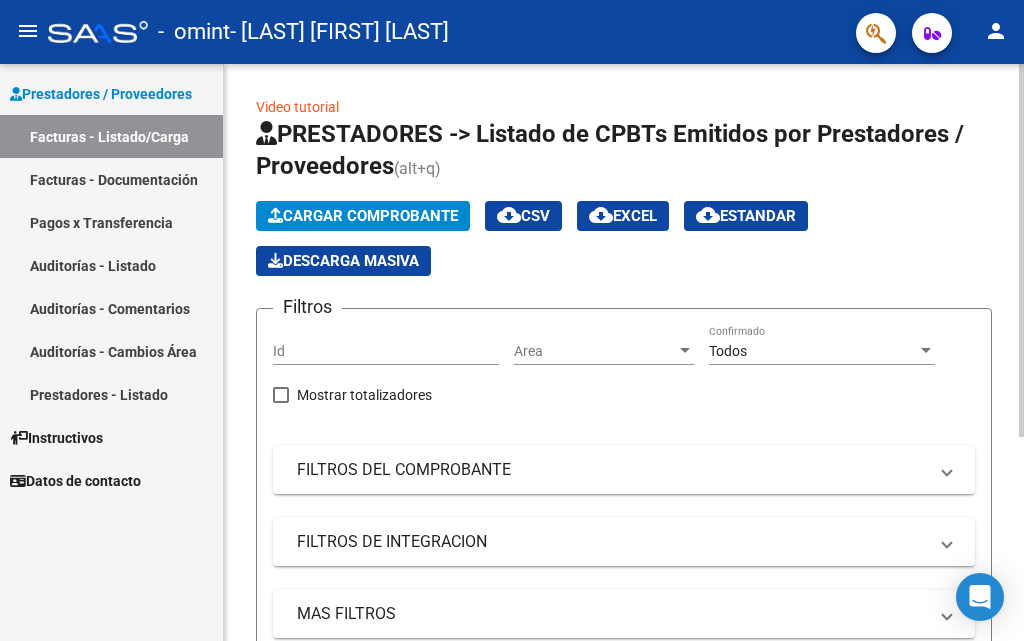 click on "Cargar Comprobante" 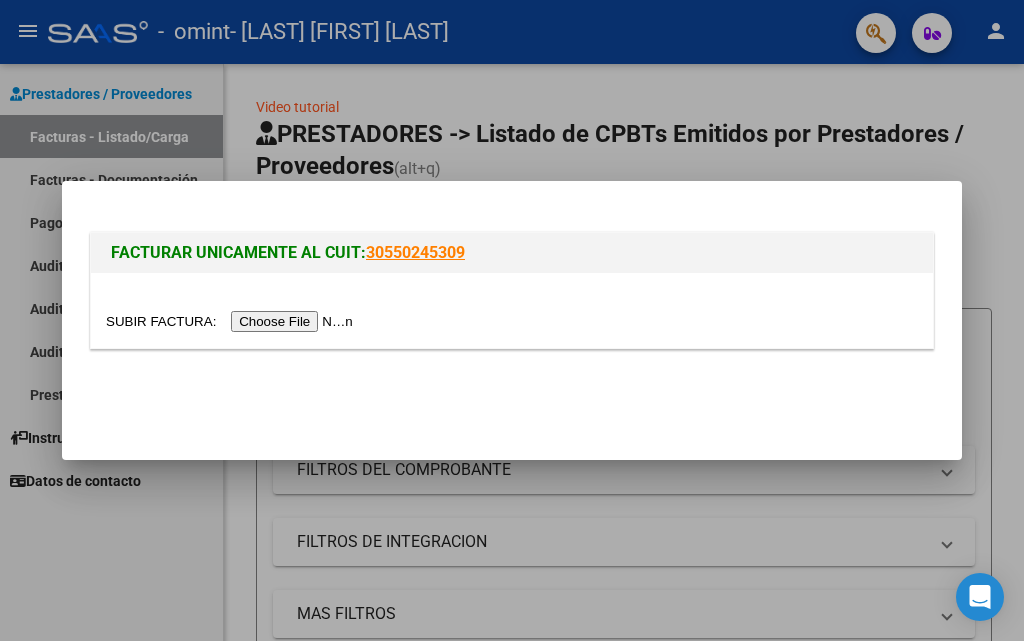 click at bounding box center [232, 321] 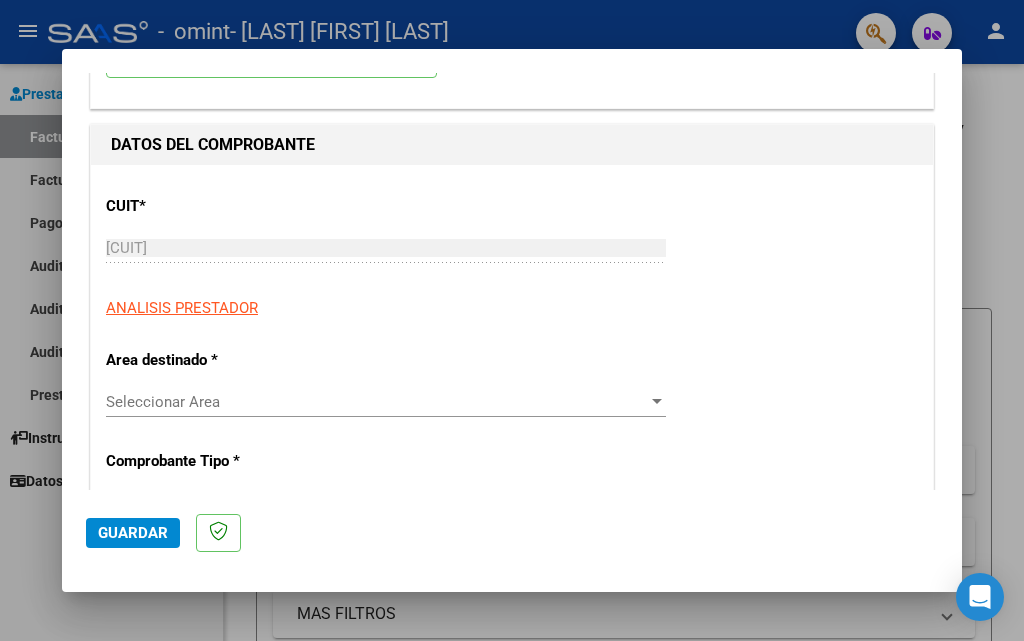 scroll, scrollTop: 200, scrollLeft: 0, axis: vertical 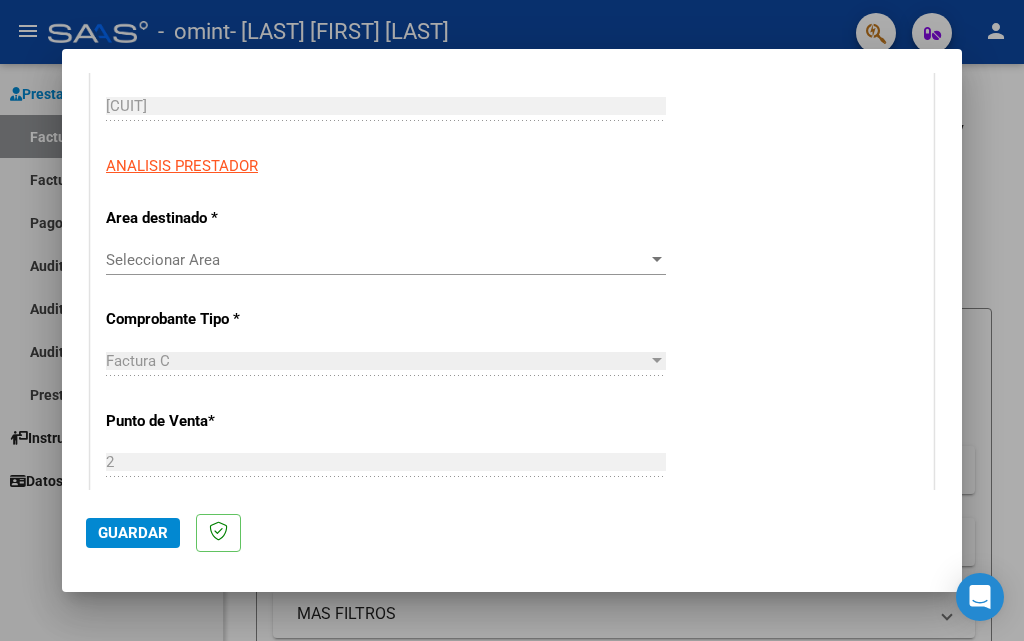 click on "Seleccionar Area" at bounding box center [377, 260] 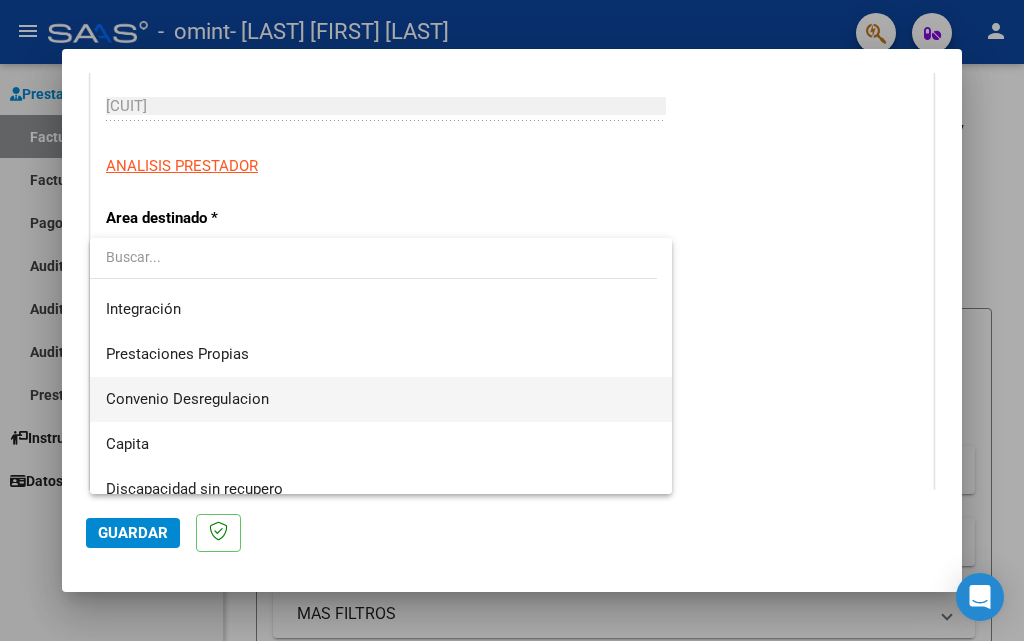 scroll, scrollTop: 149, scrollLeft: 0, axis: vertical 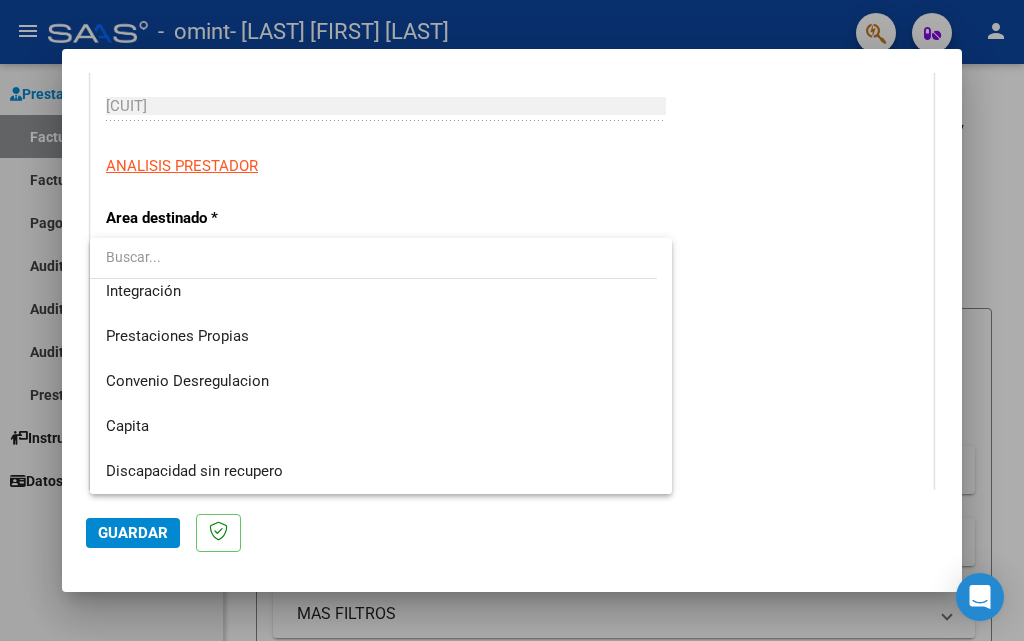 click at bounding box center [373, 257] 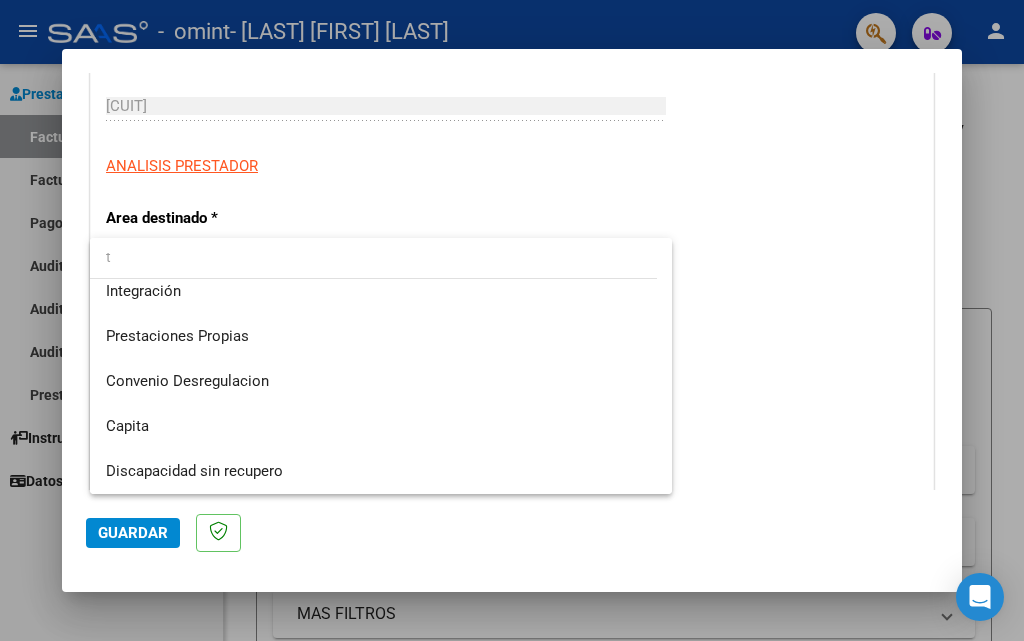 scroll, scrollTop: 0, scrollLeft: 0, axis: both 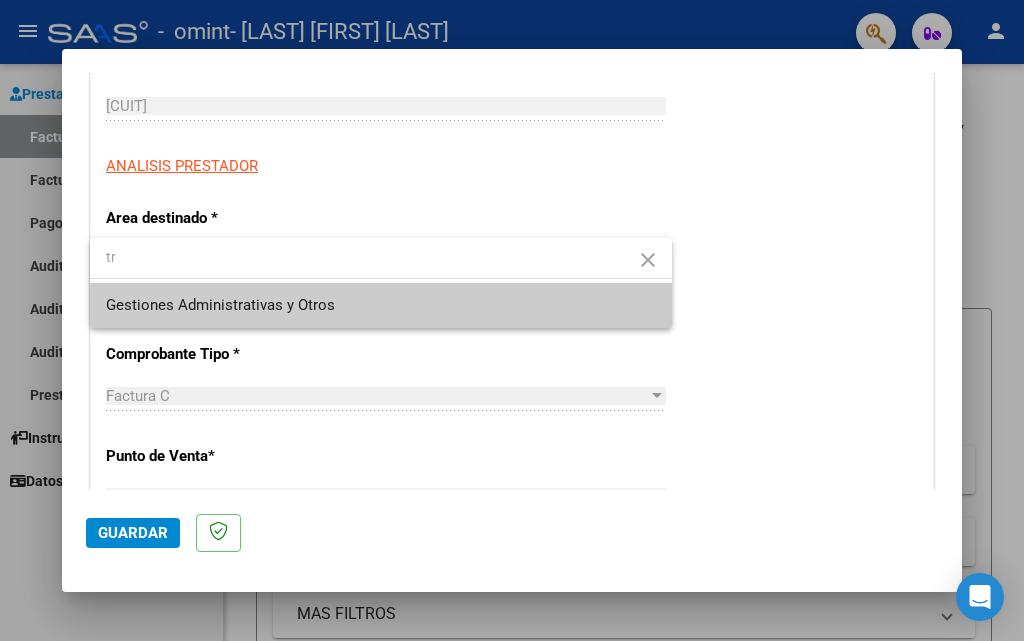 type on "t" 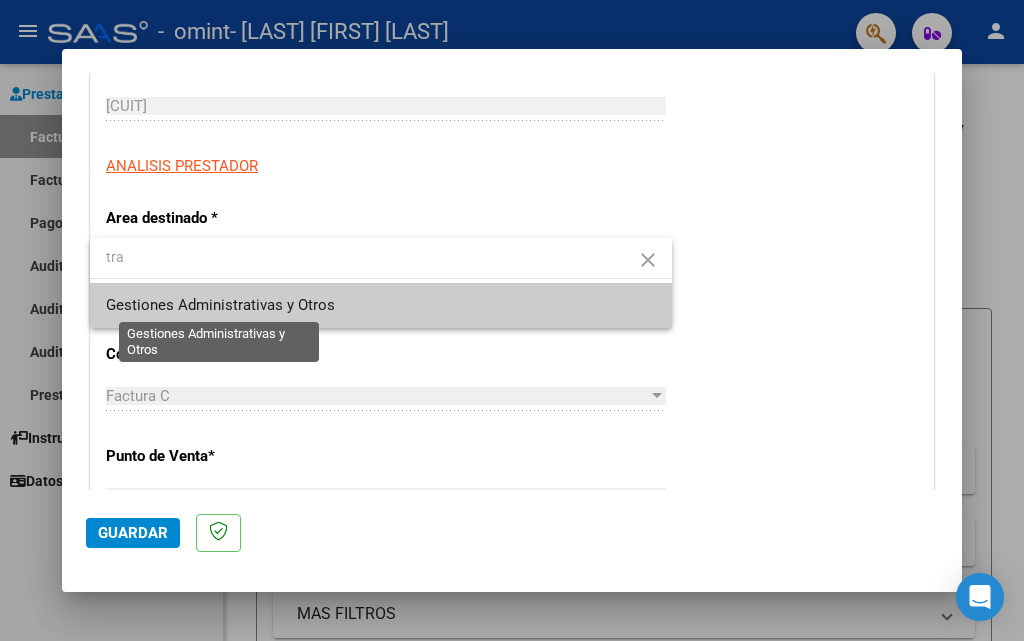 type on "tra" 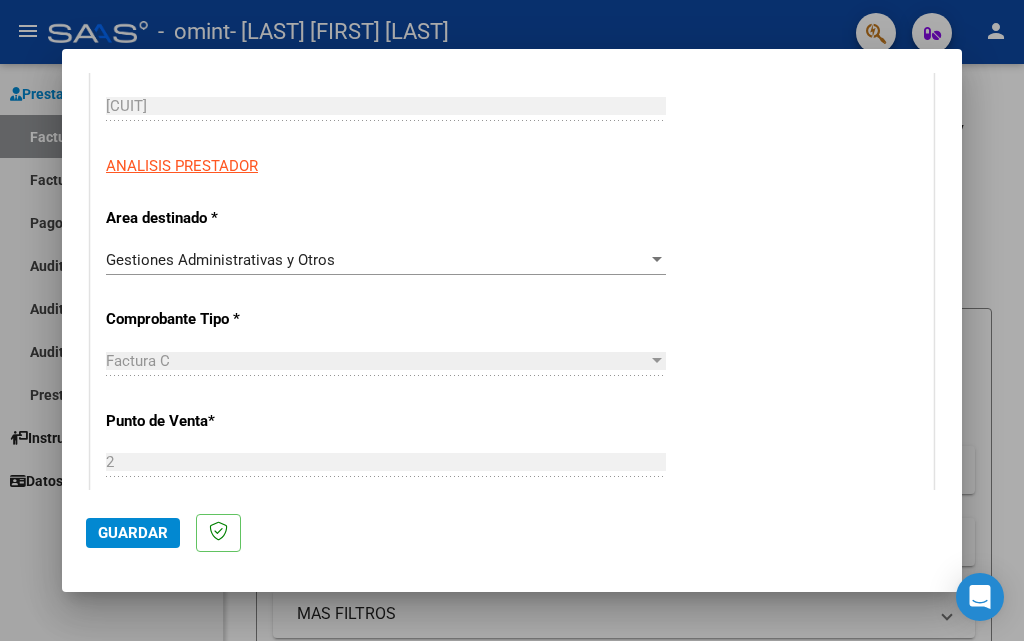 click on "Factura C" at bounding box center (377, 361) 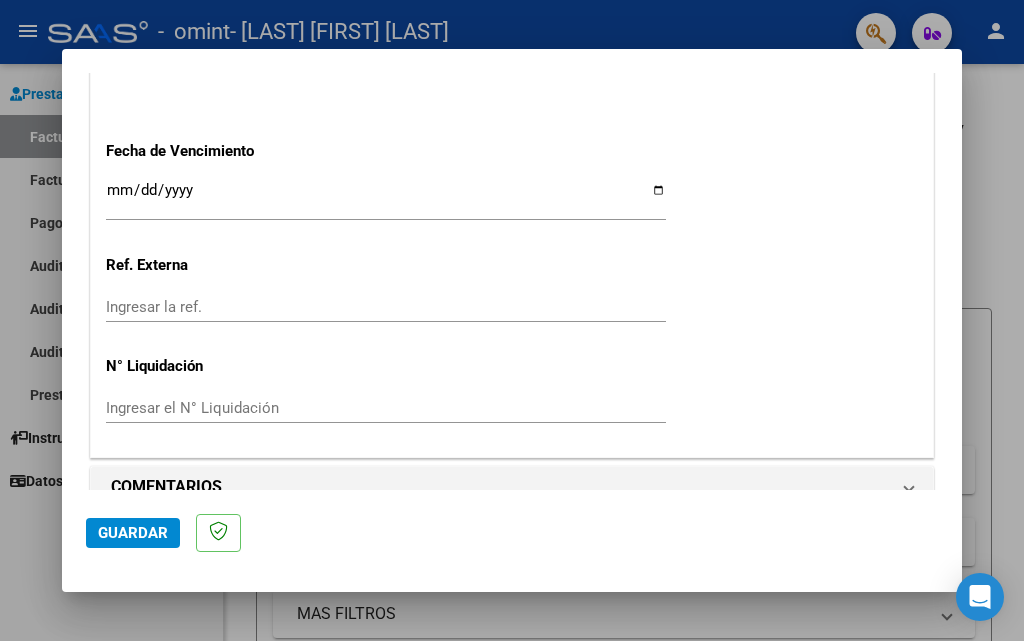 scroll, scrollTop: 1166, scrollLeft: 0, axis: vertical 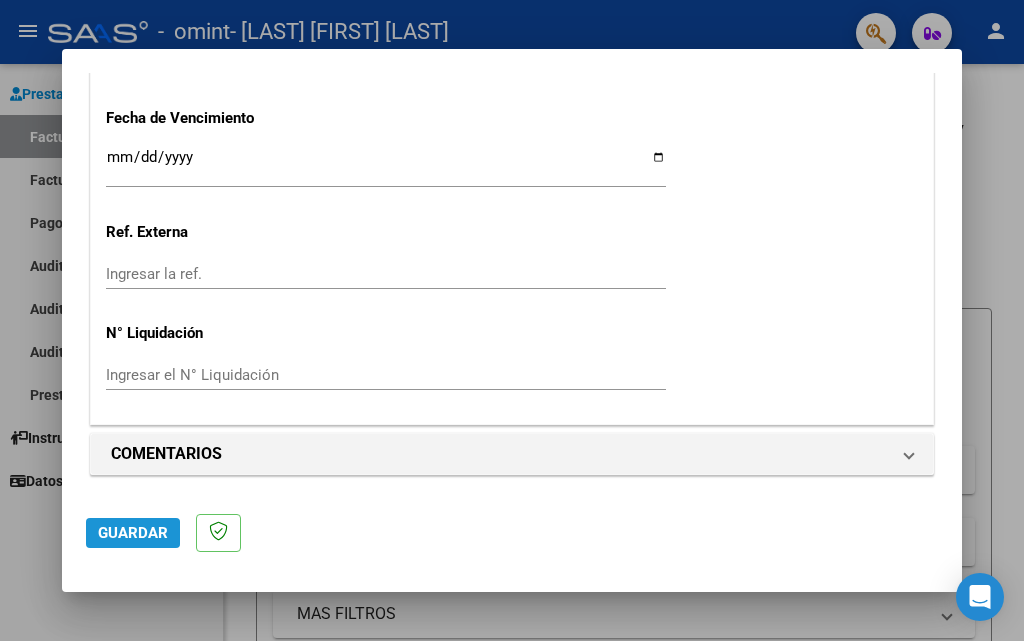 click on "Guardar" 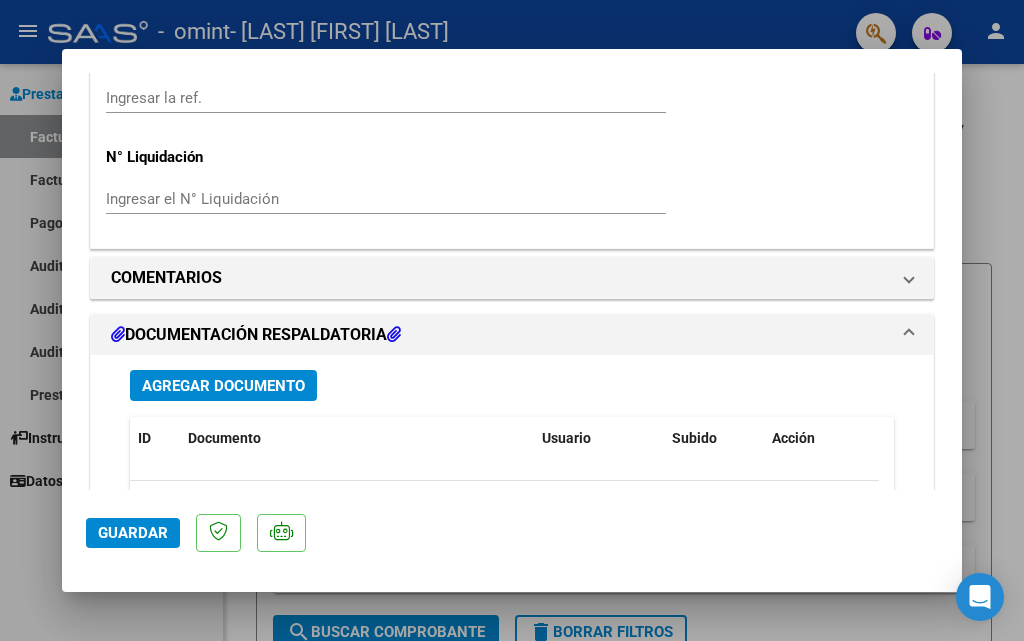 scroll, scrollTop: 1408, scrollLeft: 0, axis: vertical 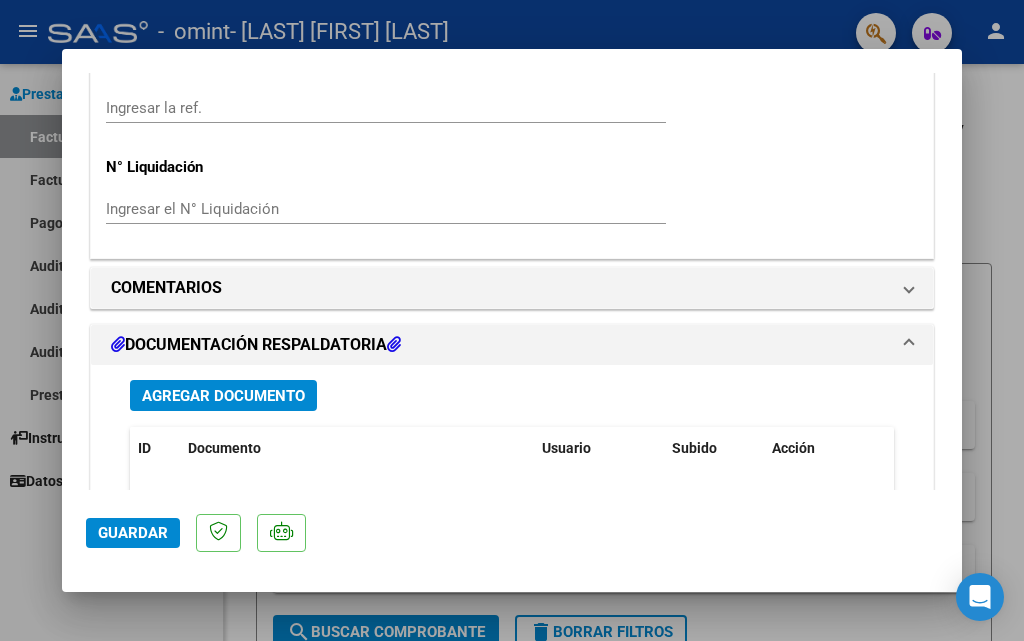 click on "Agregar Documento" at bounding box center (223, 396) 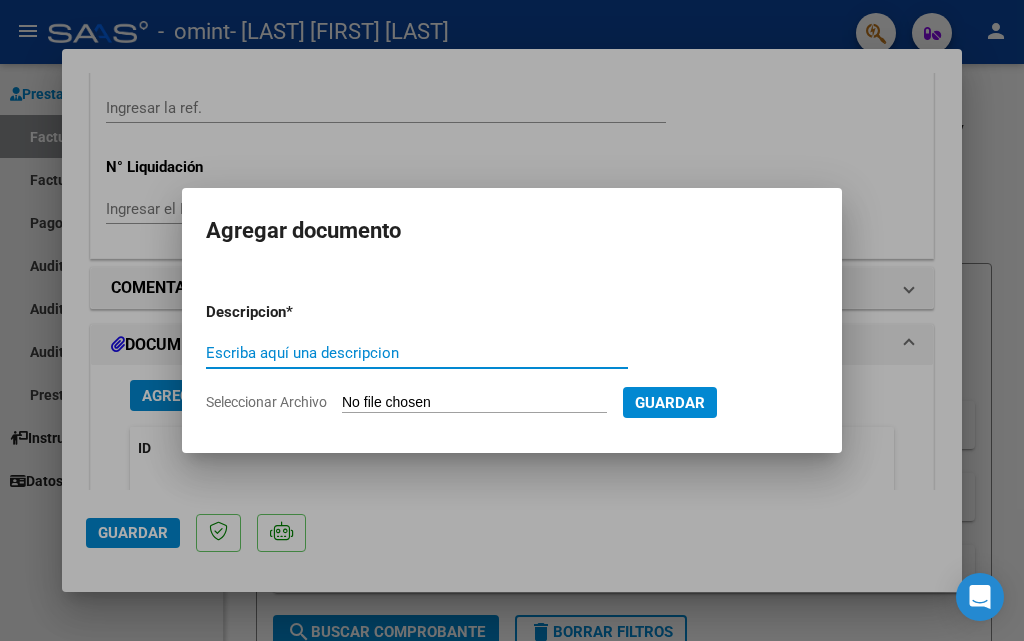 click on "Escriba aquí una descripcion" at bounding box center (417, 353) 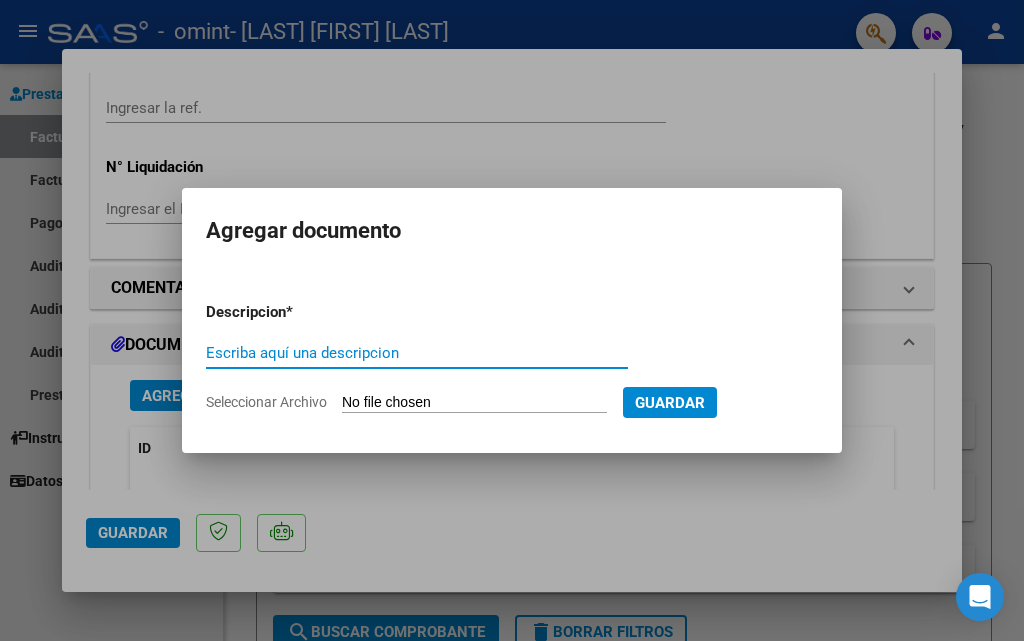 click at bounding box center [512, 320] 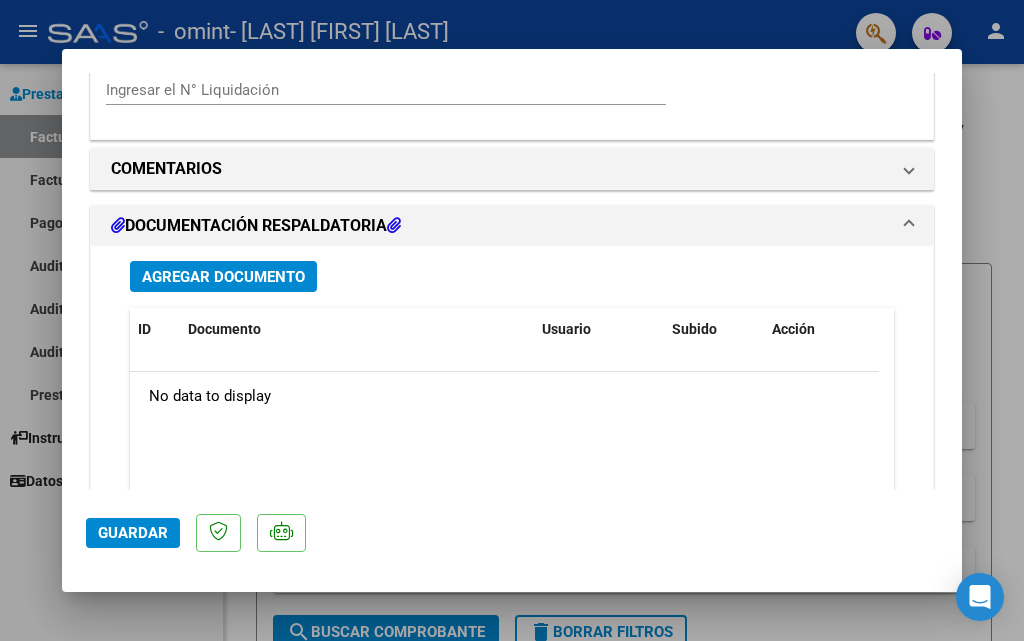 scroll, scrollTop: 1508, scrollLeft: 0, axis: vertical 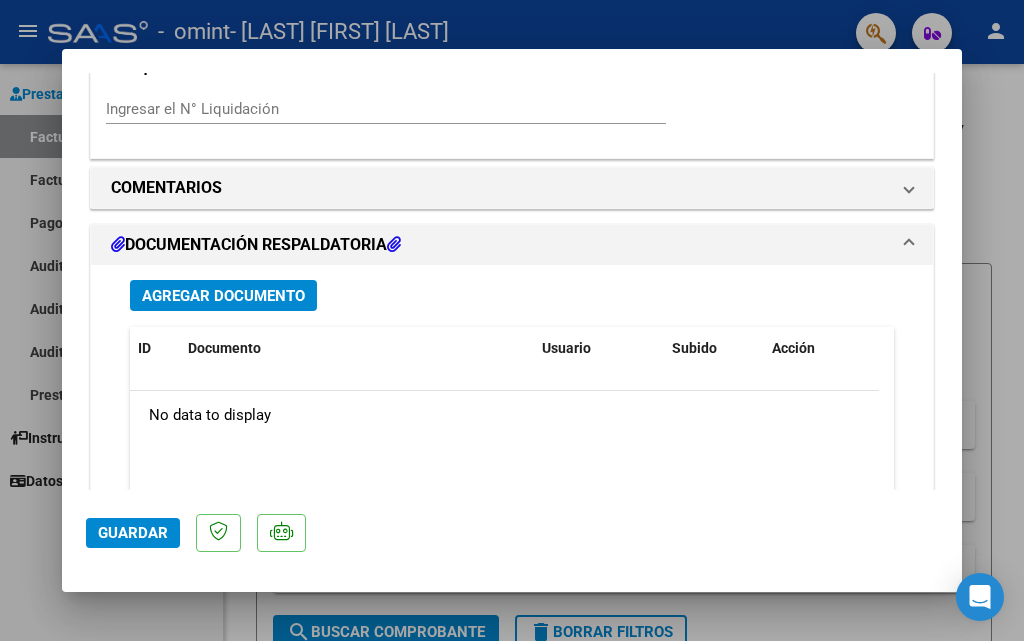 click on "Agregar Documento" at bounding box center (223, 296) 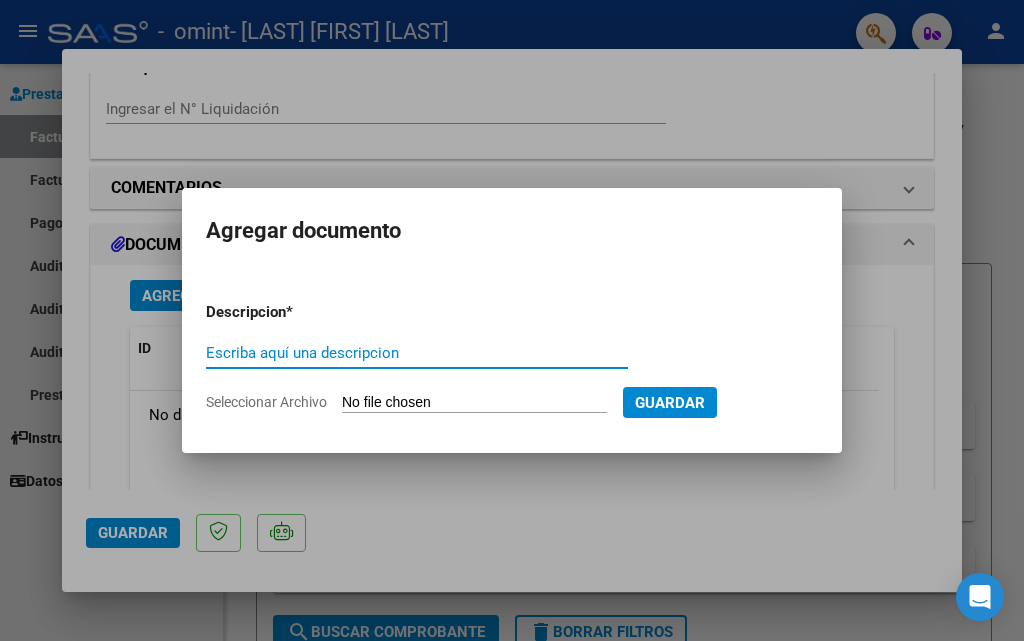 click on "Escriba aquí una descripcion" at bounding box center (417, 353) 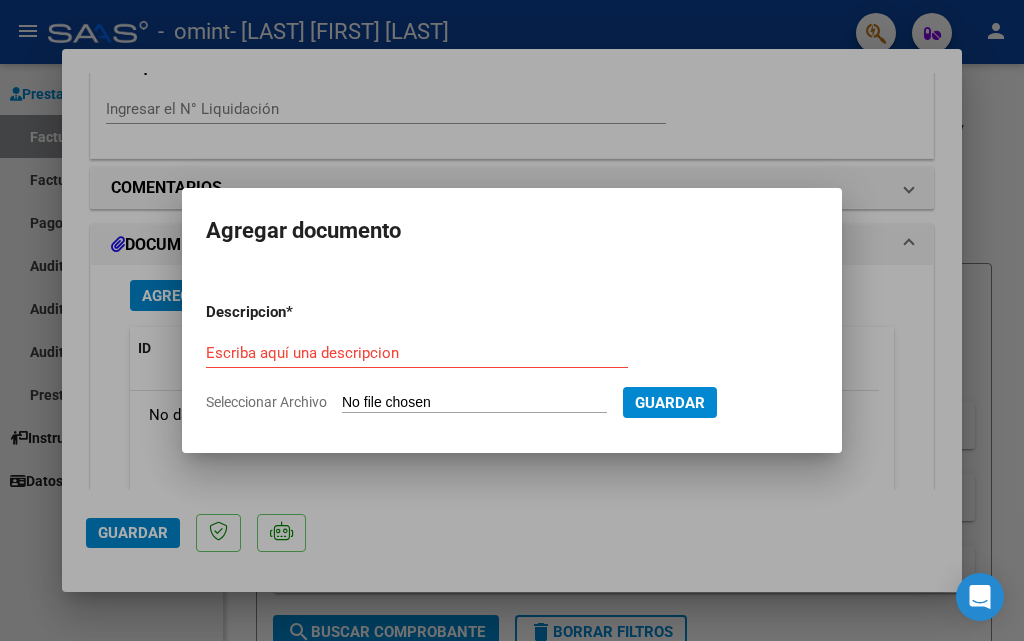 type on "C:\fakepath\Cantone planilla feb.pdf" 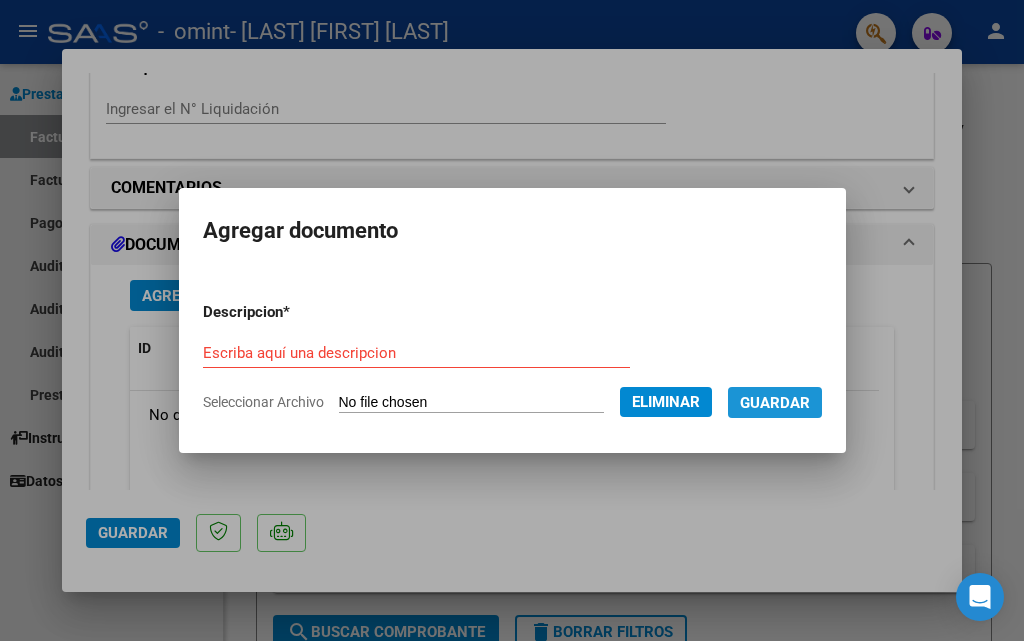 click on "Guardar" at bounding box center (775, 403) 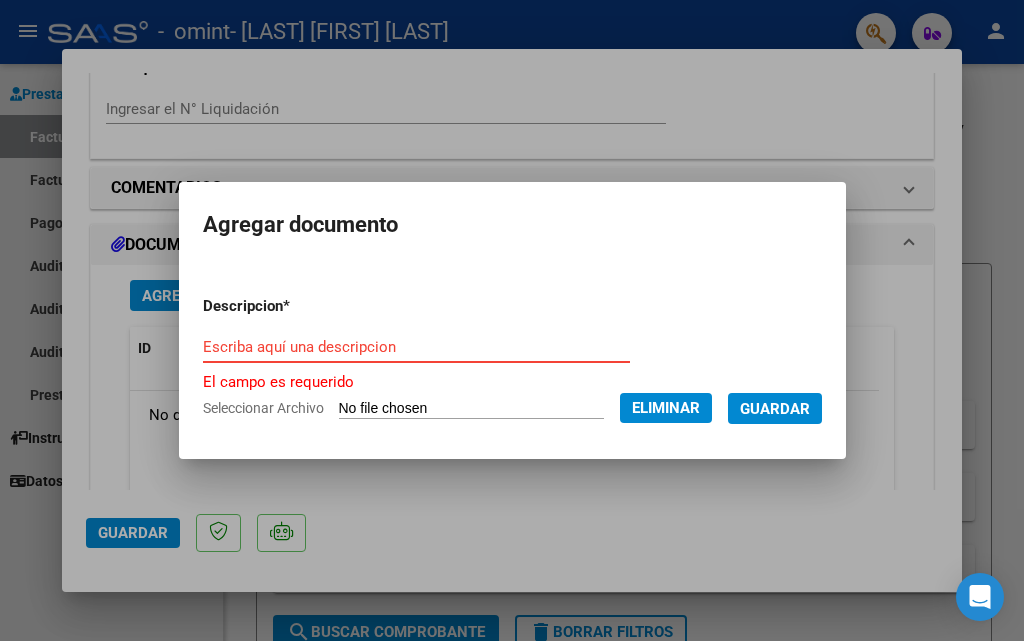 click on "Escriba aquí una descripcion" at bounding box center [416, 347] 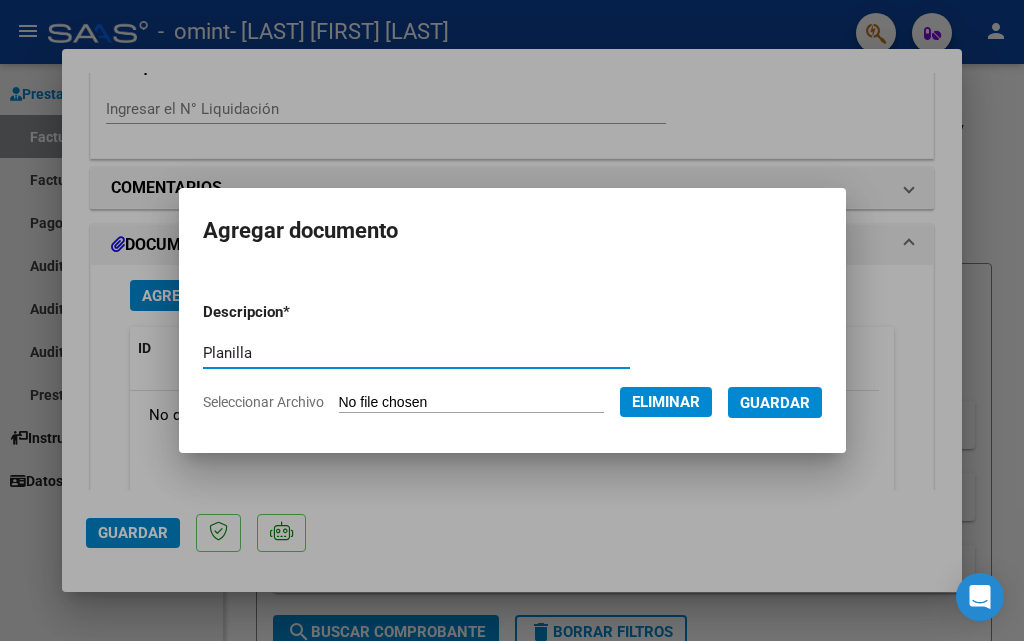 type on "Planilla" 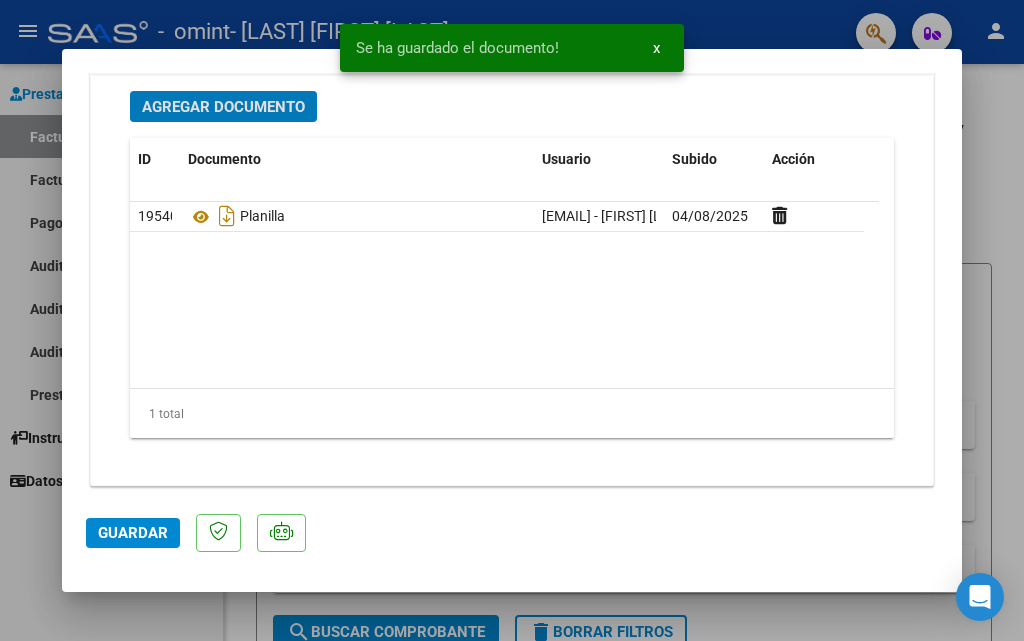 scroll, scrollTop: 1708, scrollLeft: 0, axis: vertical 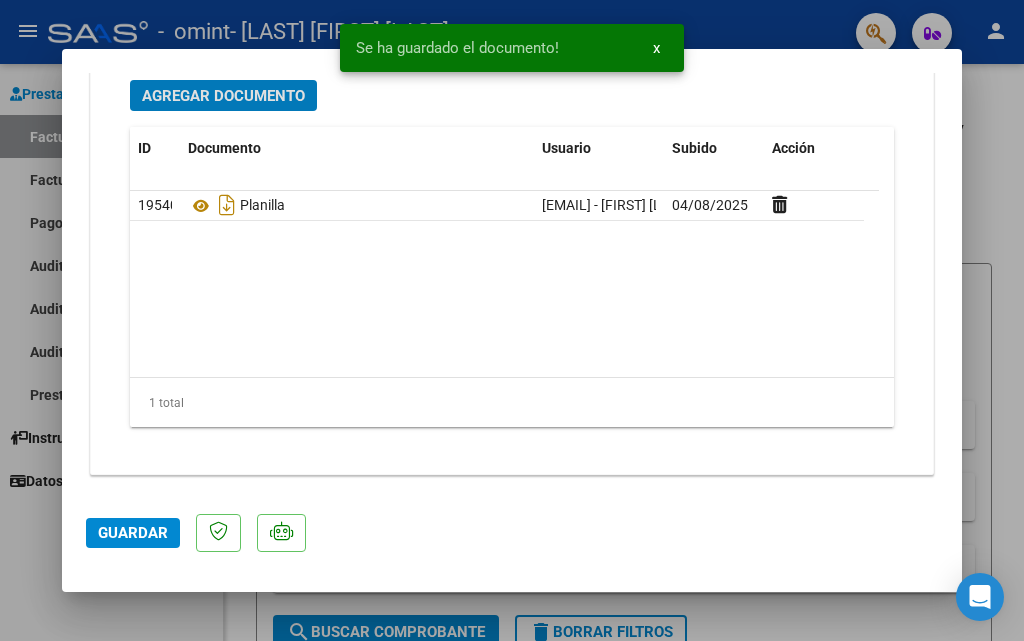 click on "Guardar" 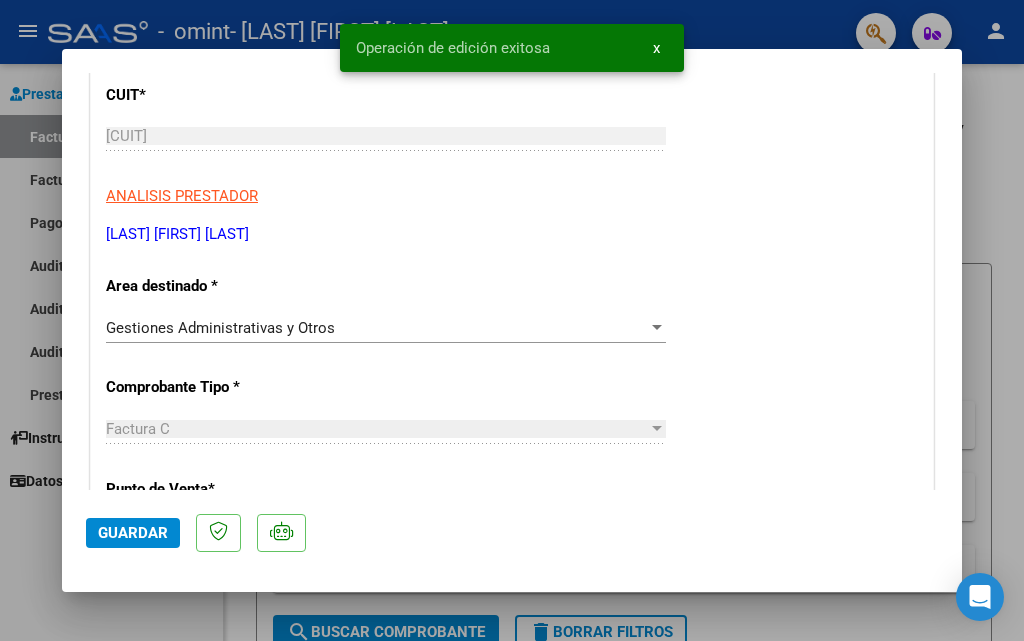 scroll, scrollTop: 0, scrollLeft: 0, axis: both 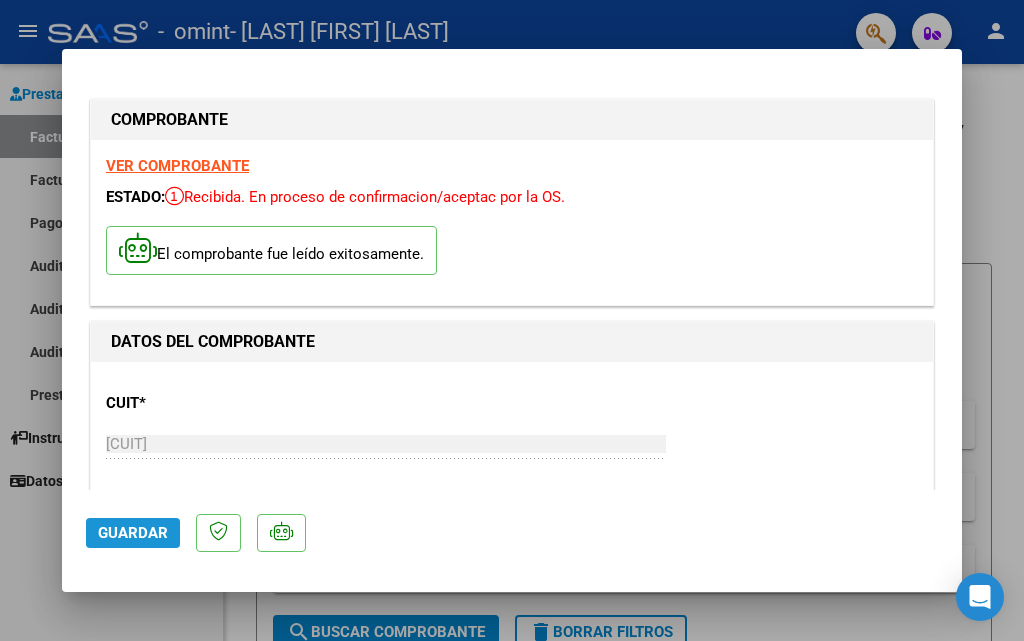 drag, startPoint x: 131, startPoint y: 528, endPoint x: 147, endPoint y: 533, distance: 16.763054 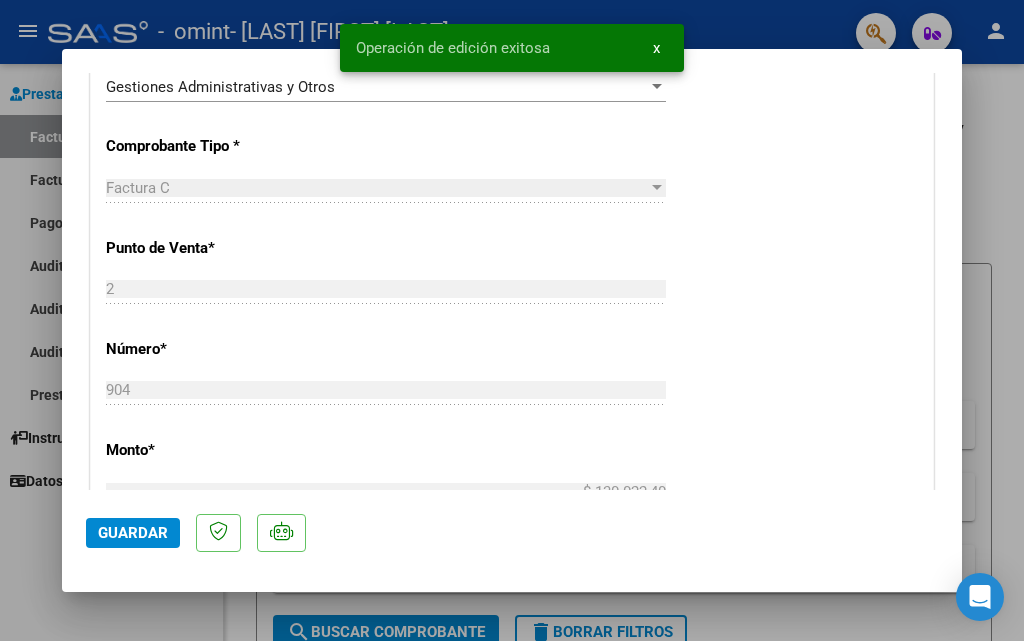 scroll, scrollTop: 600, scrollLeft: 0, axis: vertical 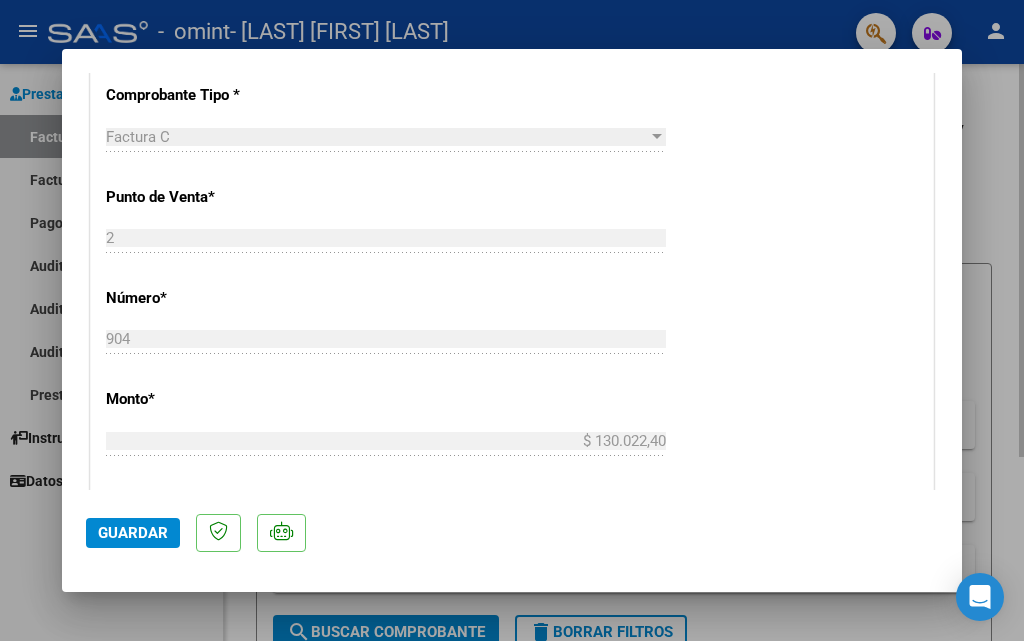 click at bounding box center (512, 320) 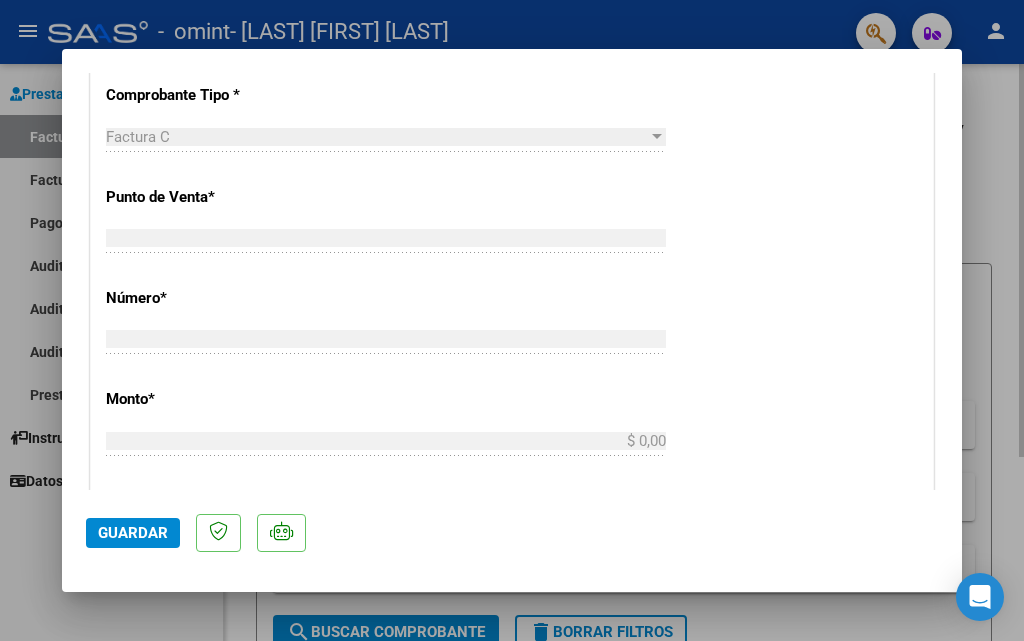 scroll, scrollTop: 0, scrollLeft: 0, axis: both 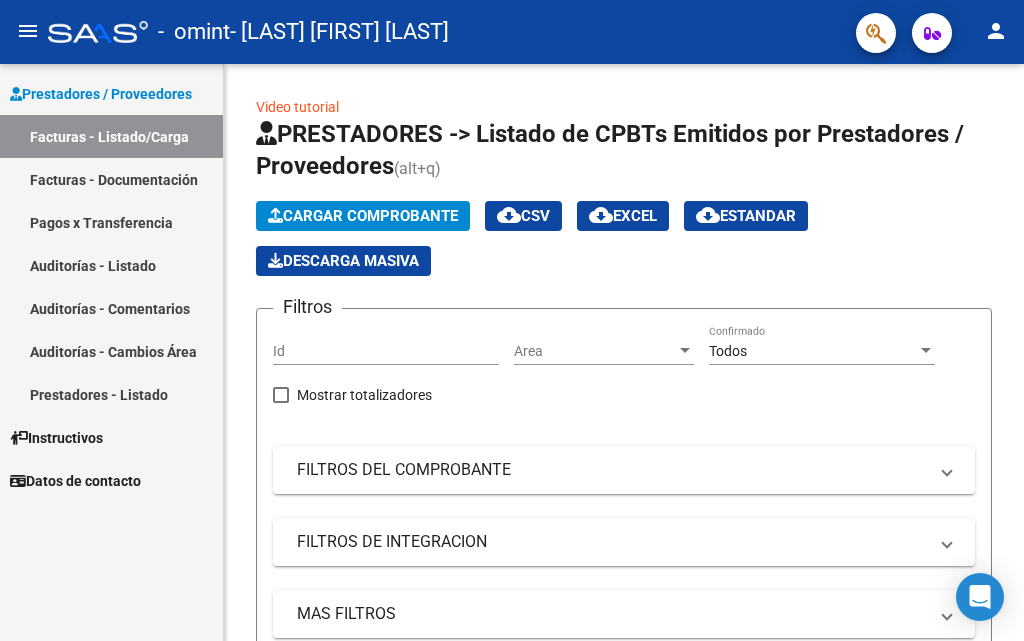 click on "Prestadores / Proveedores" at bounding box center [101, 94] 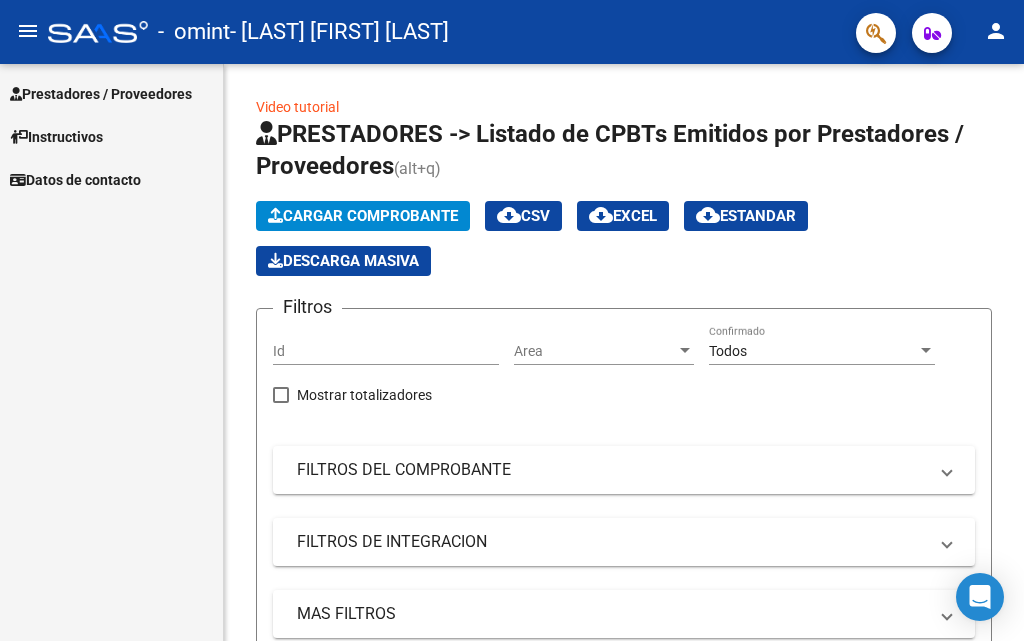 click on "Instructivos" at bounding box center [56, 137] 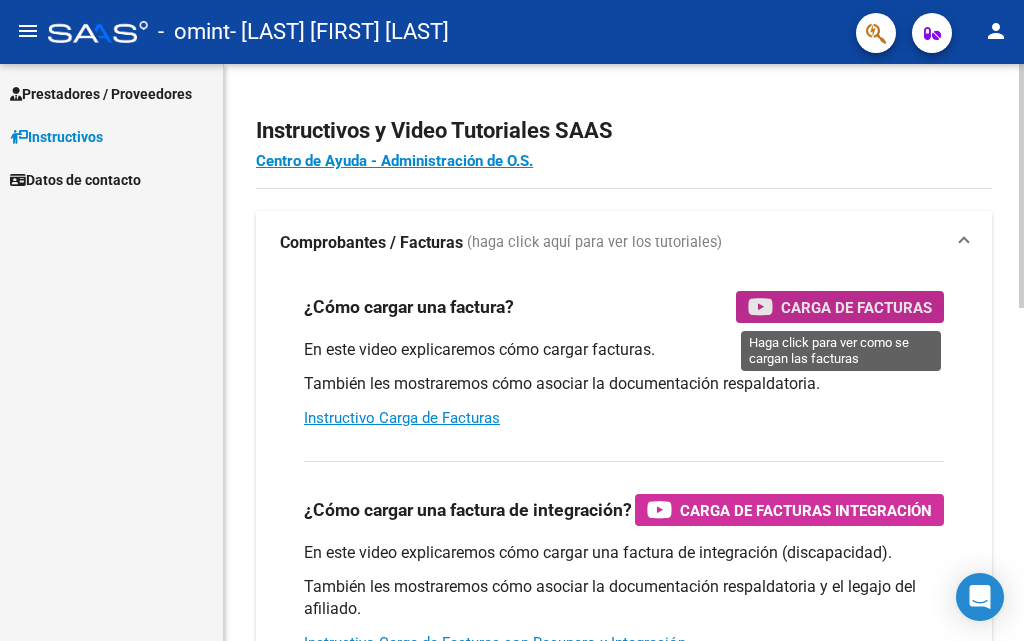click on "Carga de Facturas" at bounding box center (856, 307) 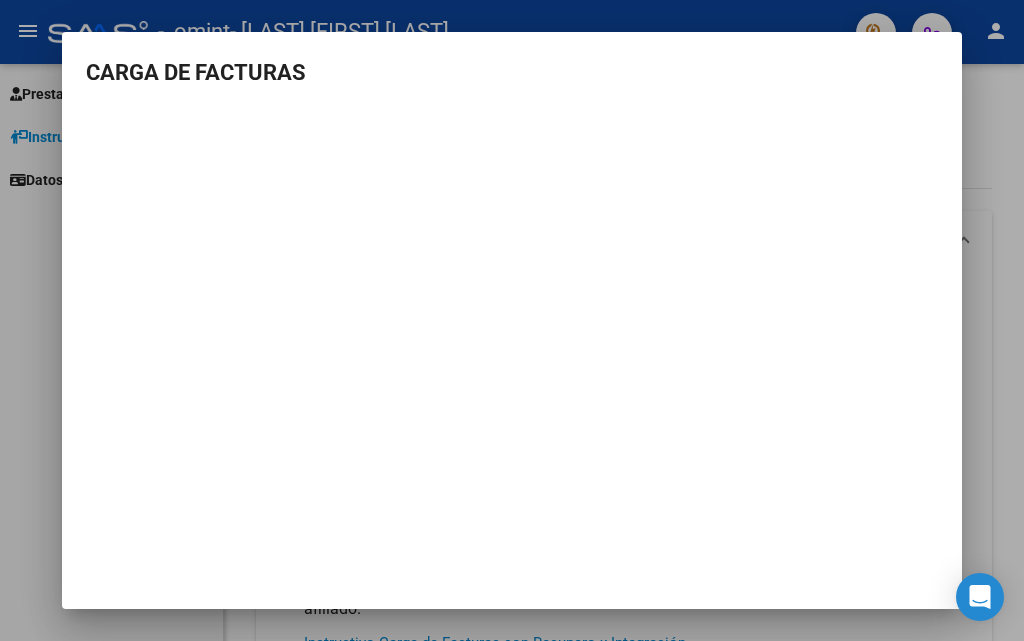 click at bounding box center (512, 320) 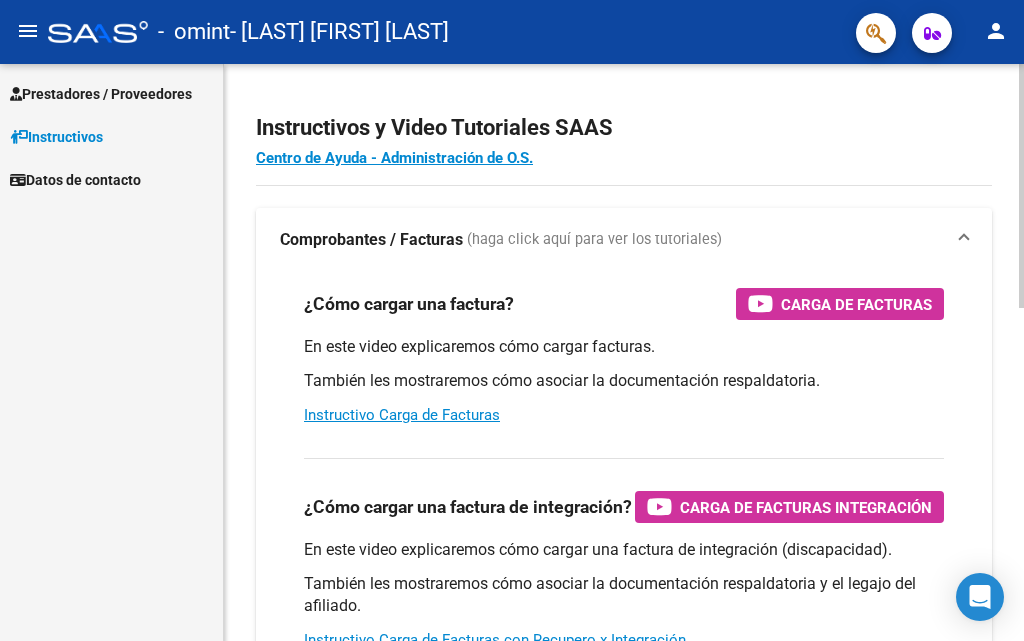 scroll, scrollTop: 0, scrollLeft: 0, axis: both 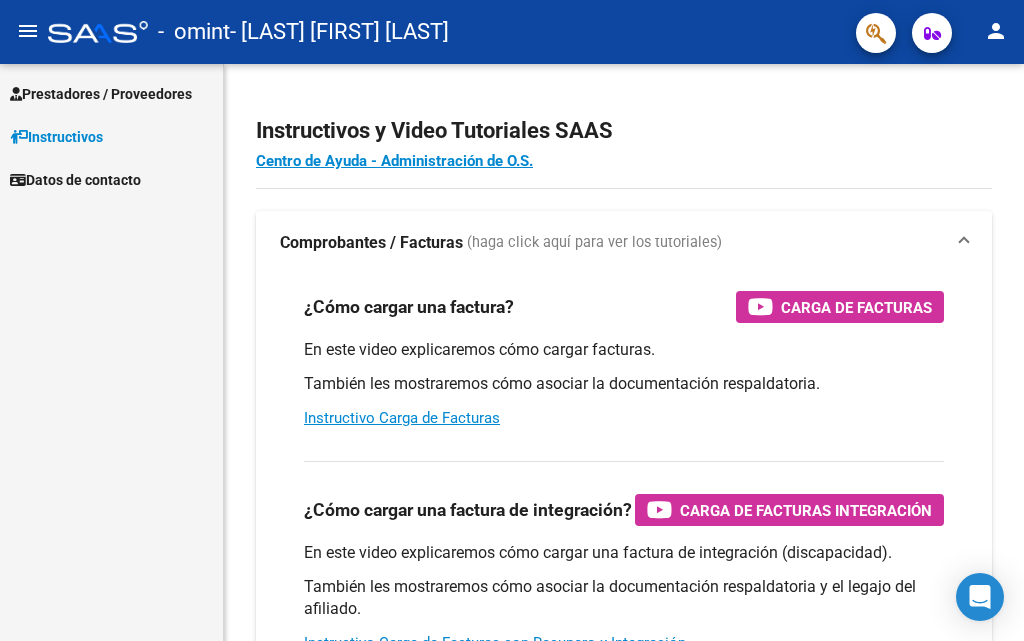 click on "Prestadores / Proveedores" at bounding box center (101, 94) 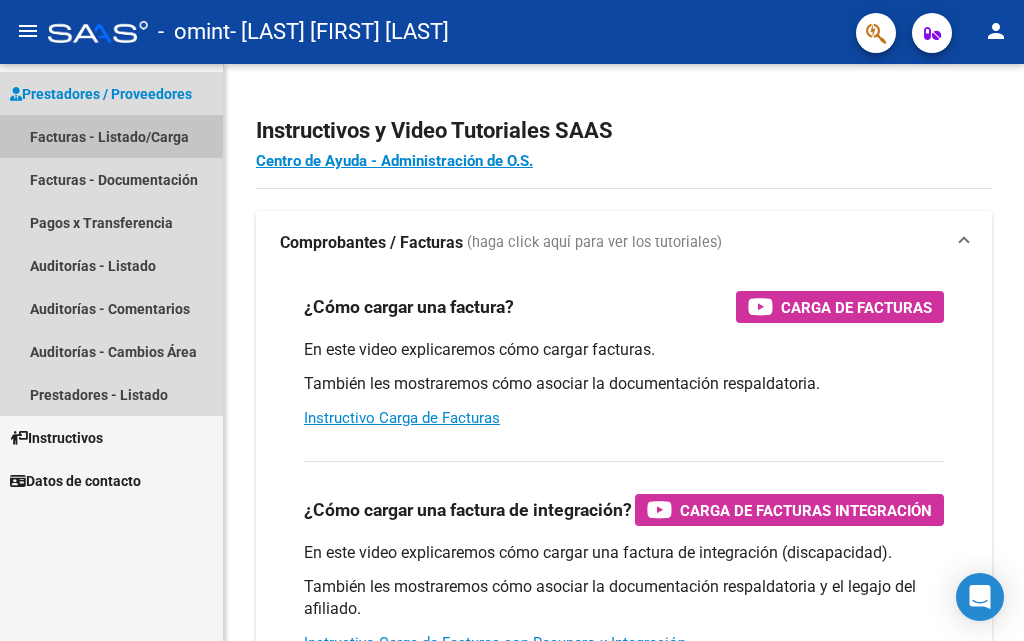 click on "Facturas - Listado/Carga" at bounding box center [111, 136] 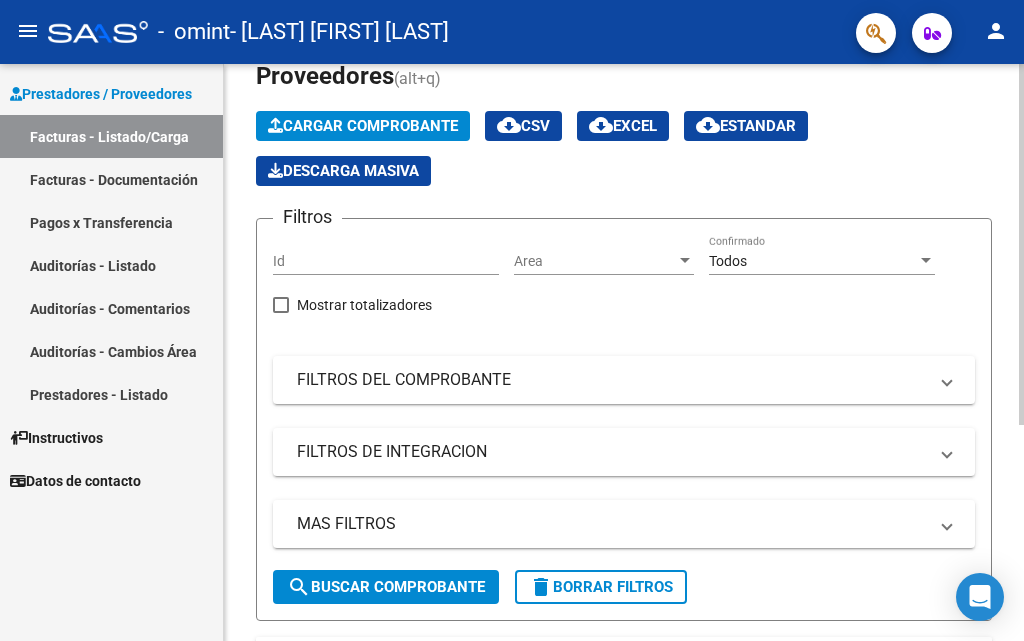 scroll, scrollTop: 346, scrollLeft: 0, axis: vertical 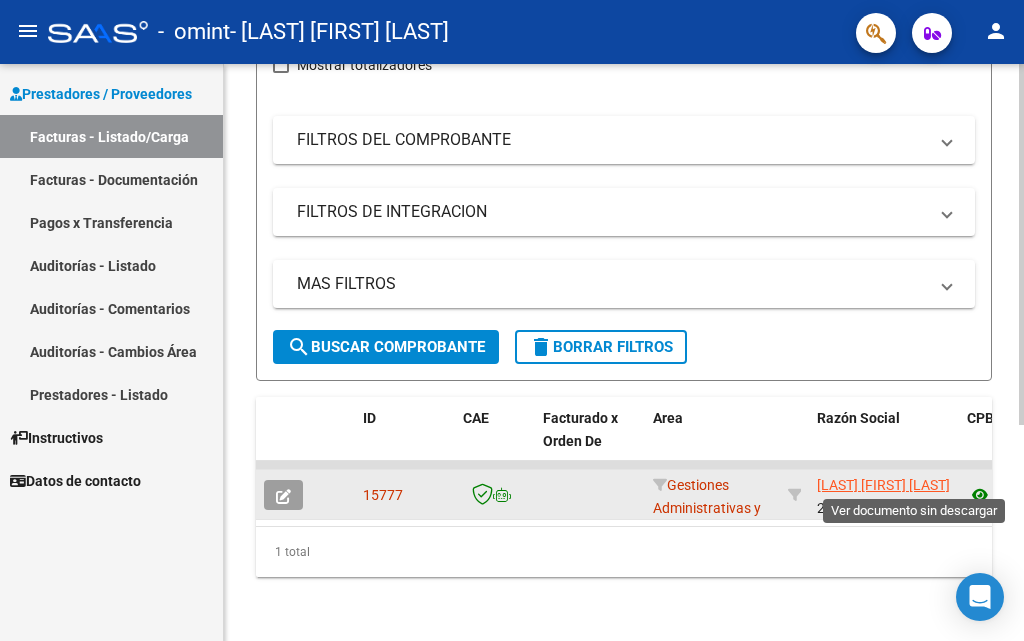 click 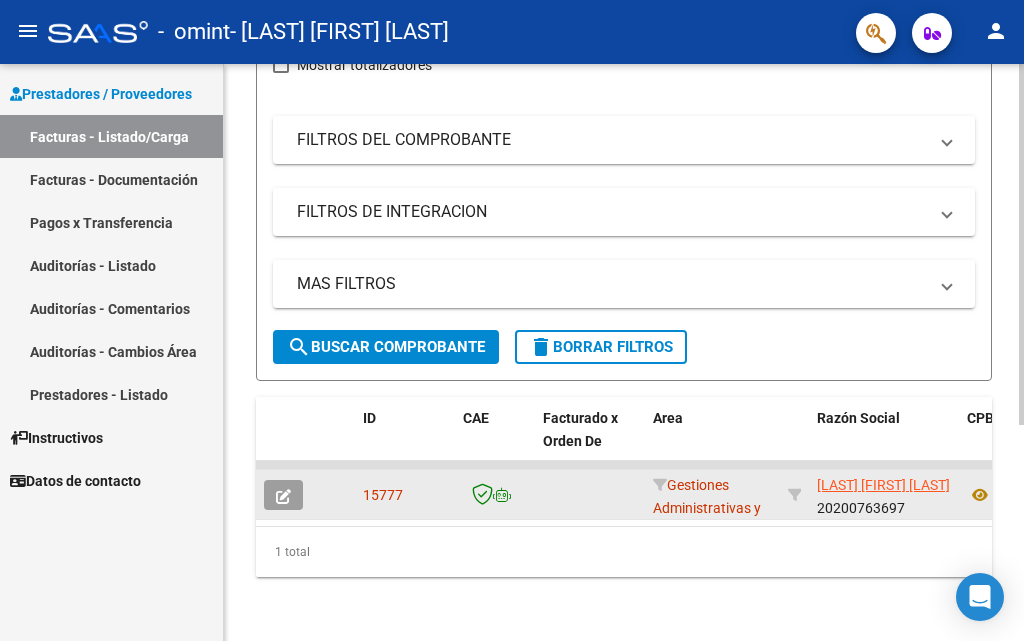 click 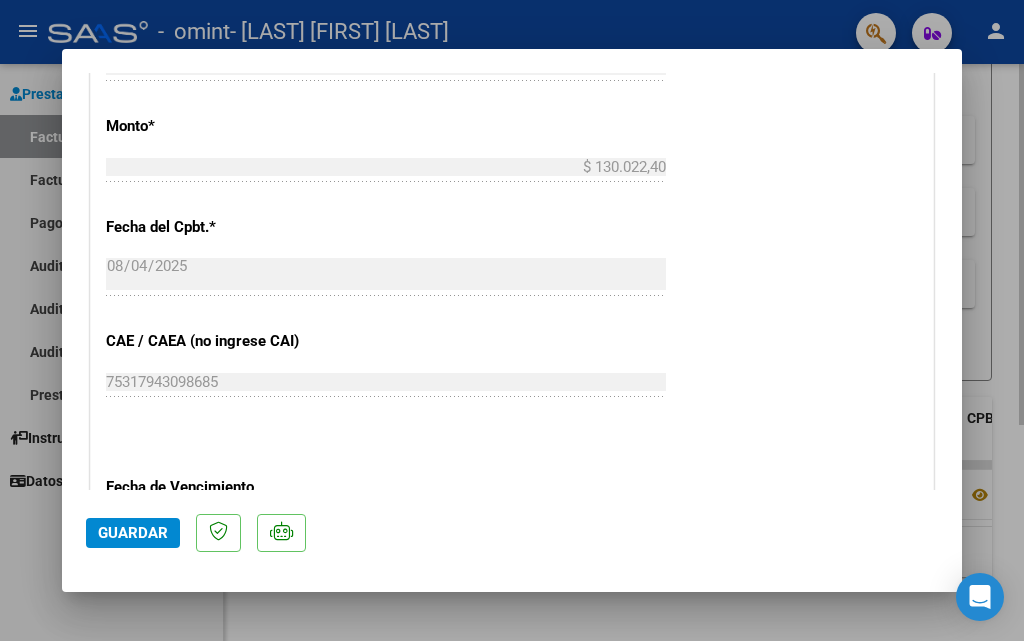 click at bounding box center (512, 320) 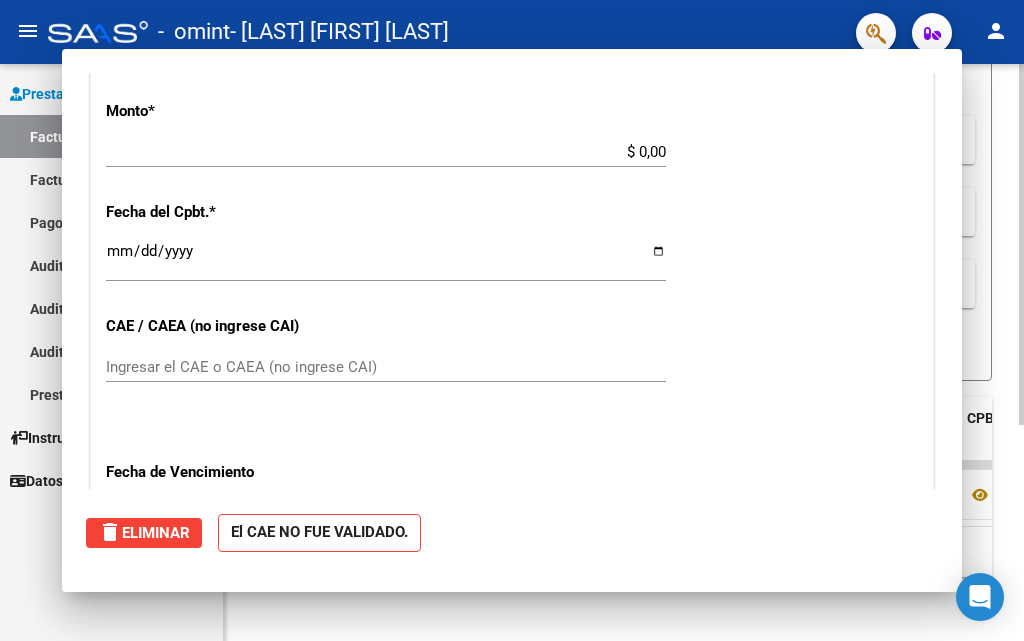 scroll, scrollTop: 785, scrollLeft: 0, axis: vertical 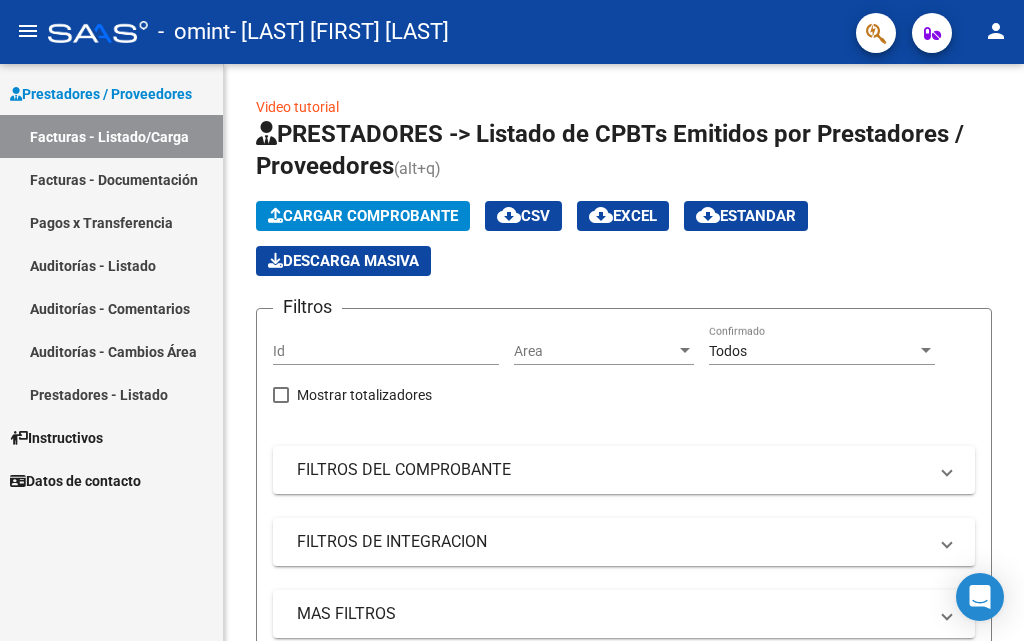 click on "Prestadores / Proveedores" at bounding box center [101, 94] 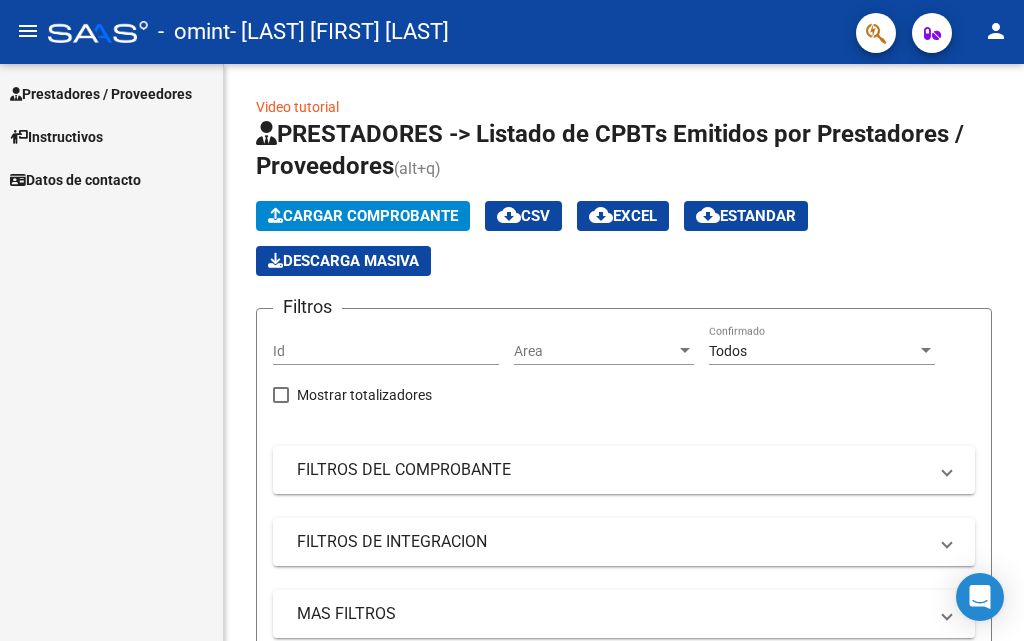 click on "Instructivos" at bounding box center [56, 137] 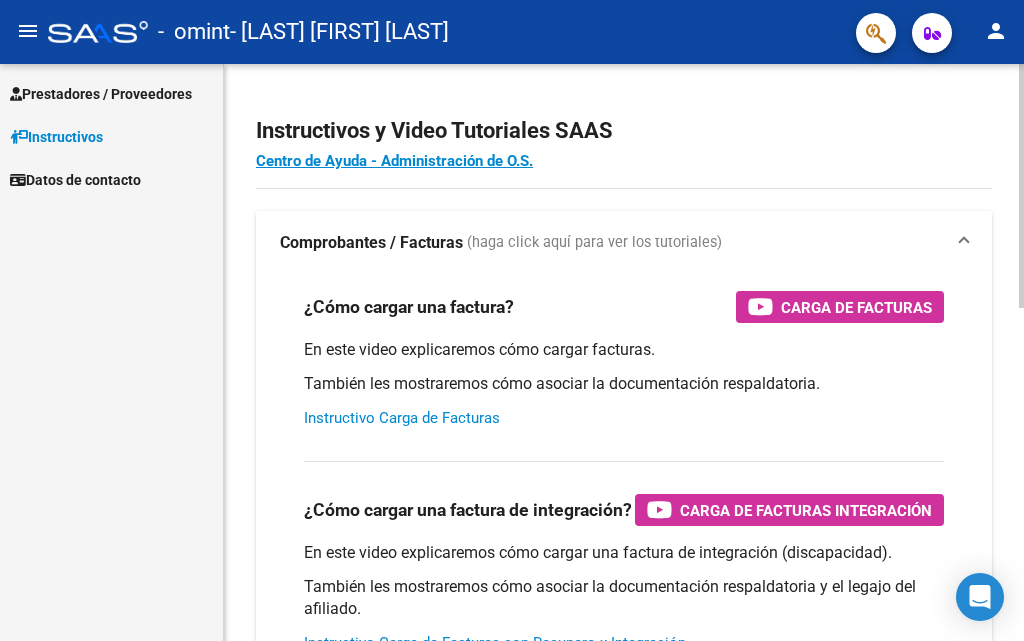 click on "Instructivo Carga de Facturas" at bounding box center (402, 418) 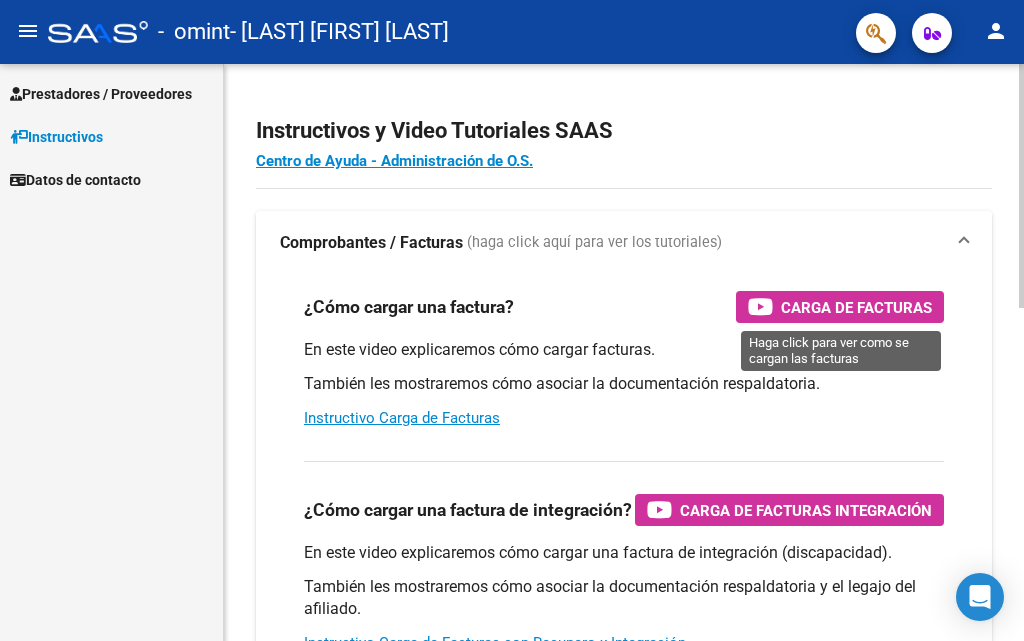 click on "Carga de Facturas" at bounding box center (856, 307) 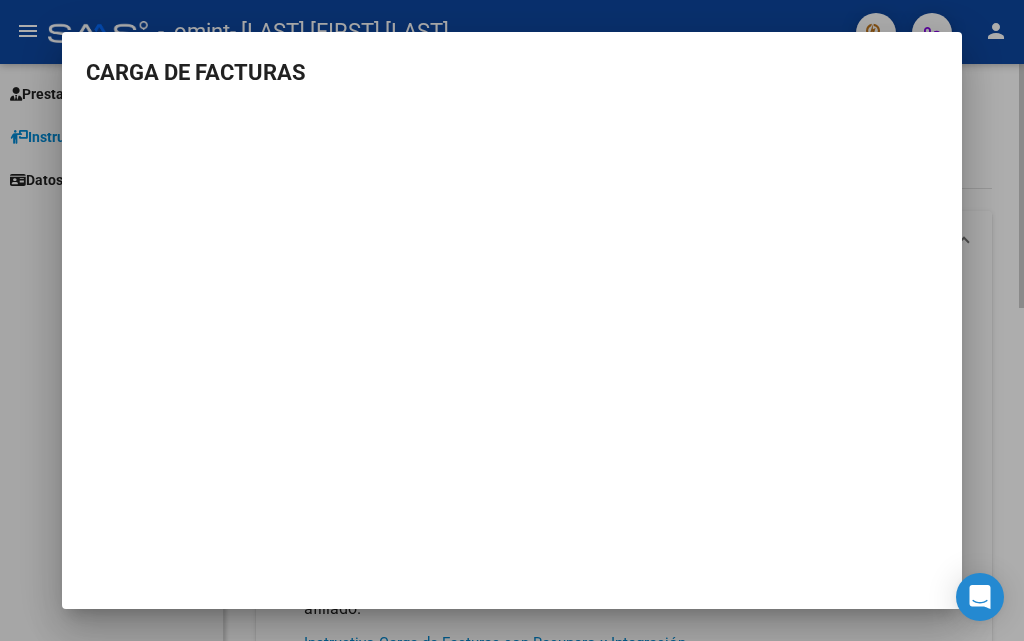 drag, startPoint x: 984, startPoint y: 228, endPoint x: 753, endPoint y: 252, distance: 232.24341 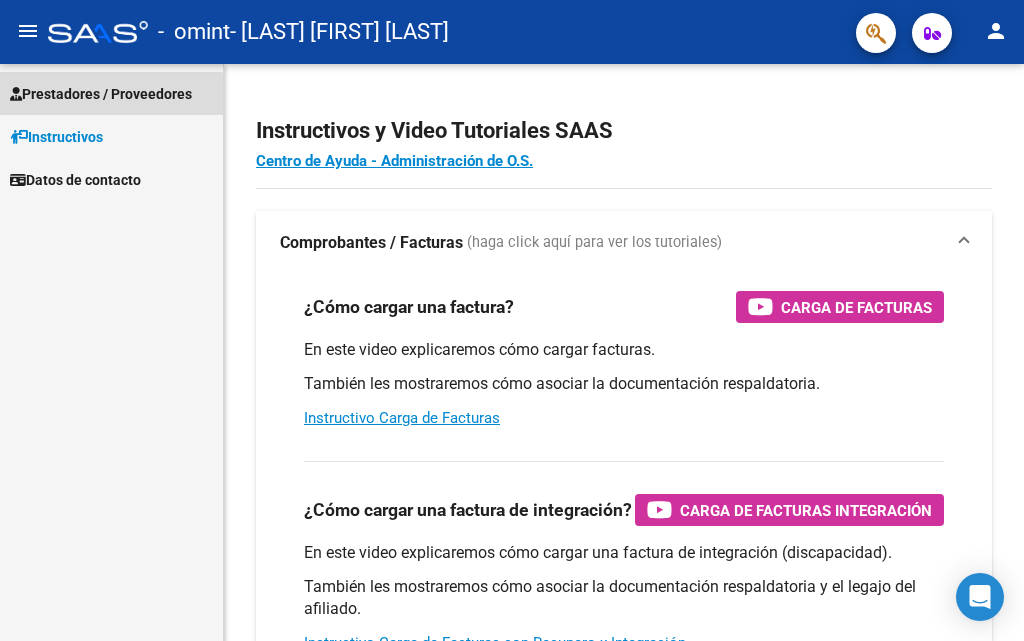 click on "Prestadores / Proveedores" at bounding box center (101, 94) 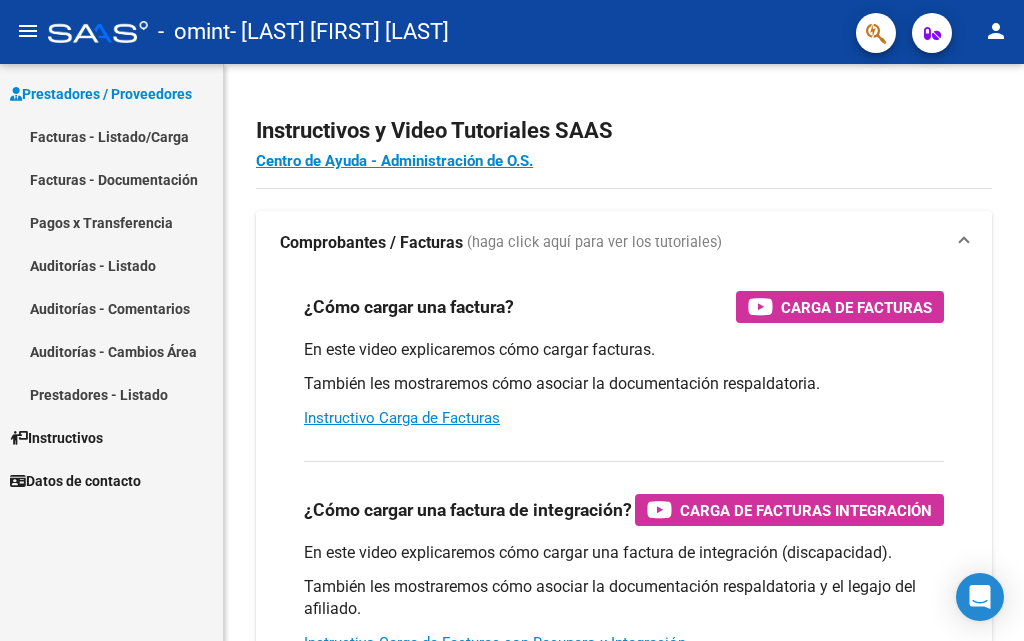 click on "Facturas - Listado/Carga" at bounding box center (111, 136) 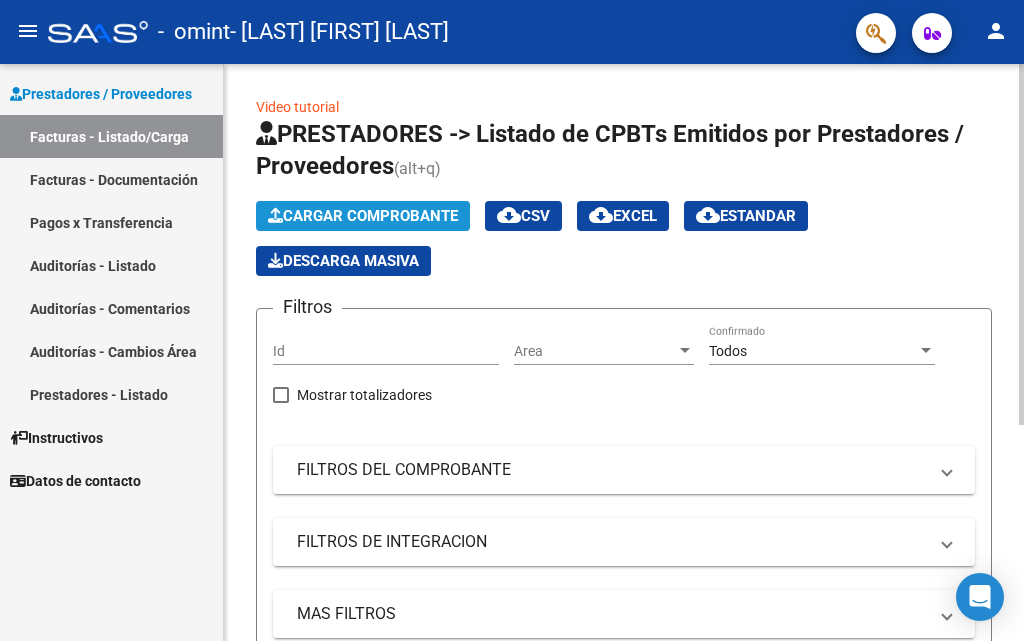 click on "Cargar Comprobante" 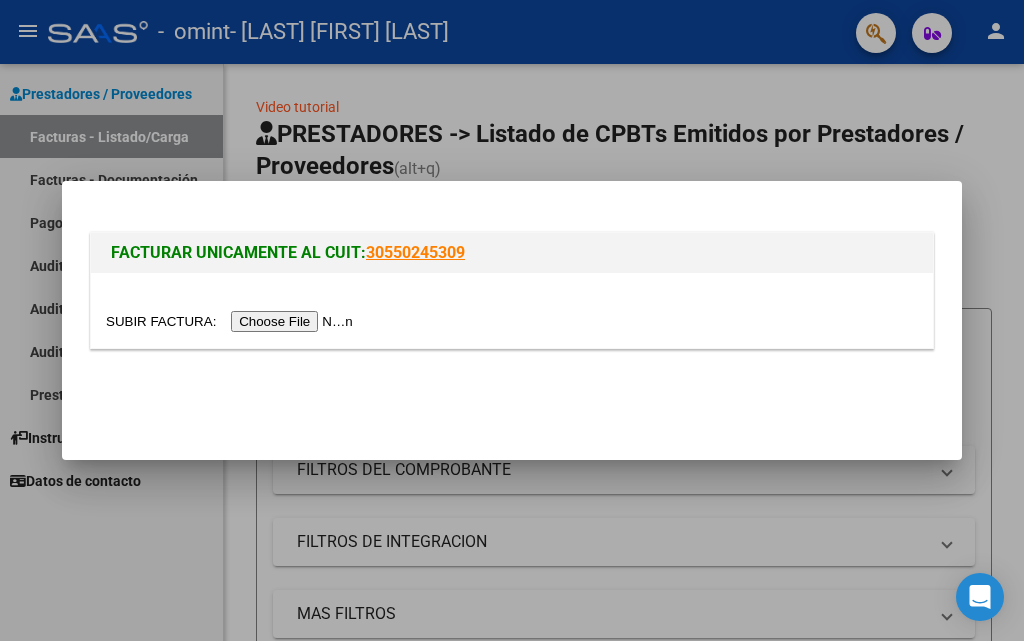 click at bounding box center [232, 321] 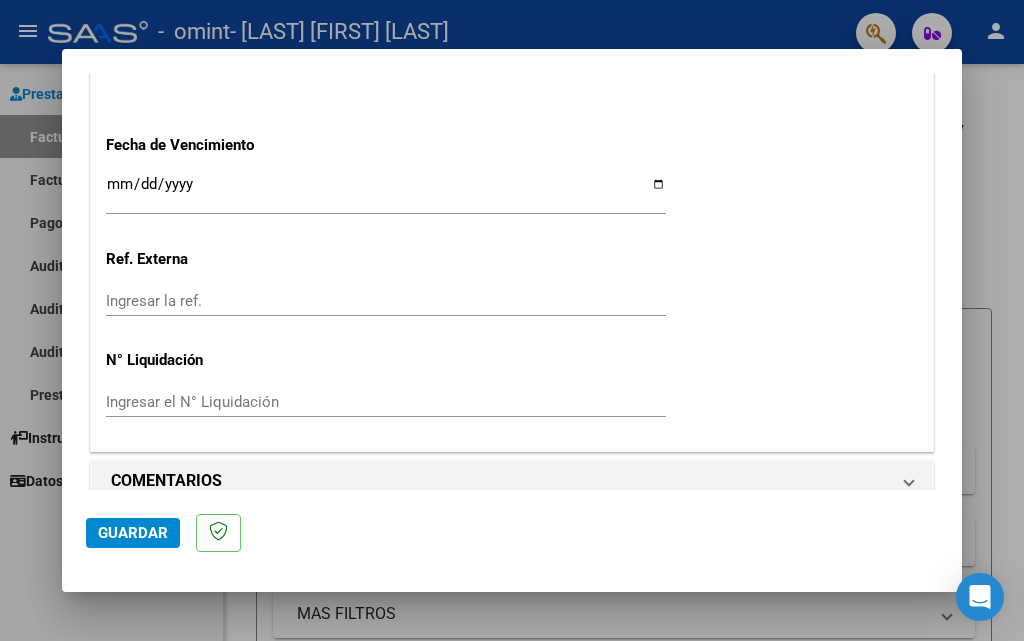 scroll, scrollTop: 1166, scrollLeft: 0, axis: vertical 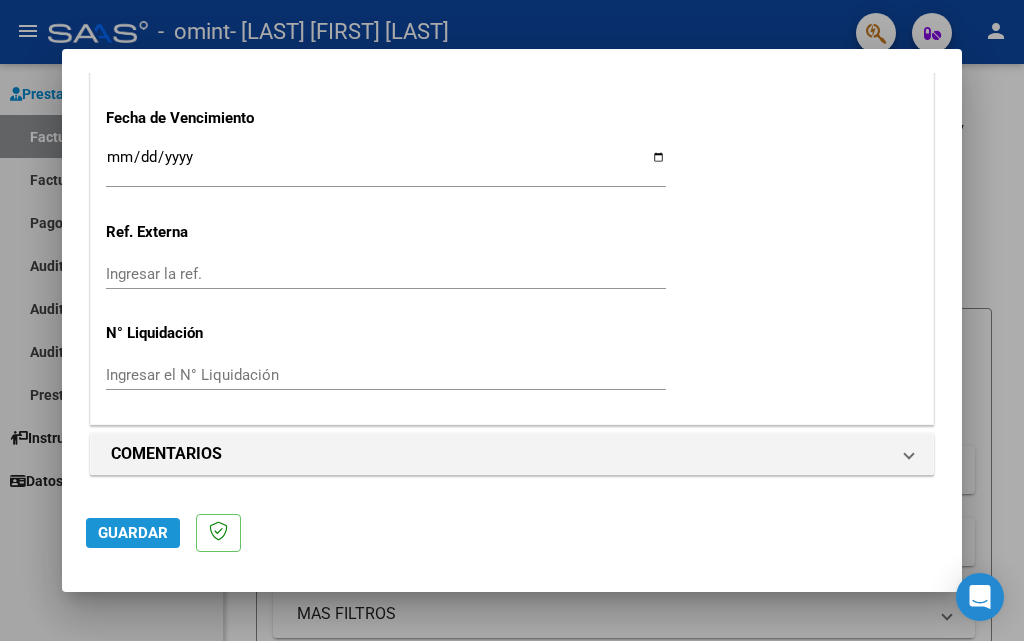 click on "Guardar" 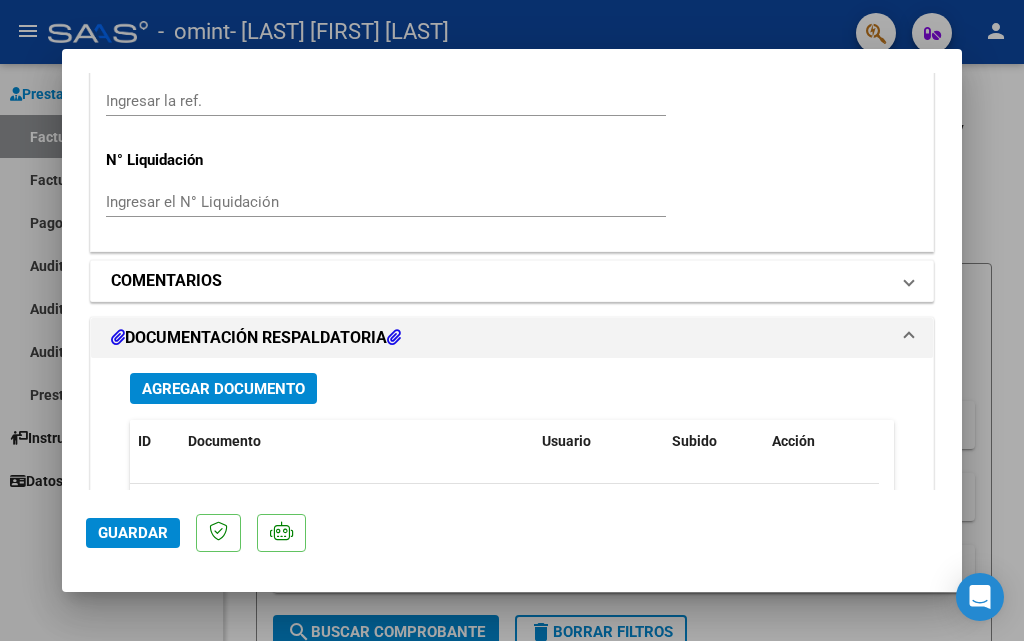 scroll, scrollTop: 1408, scrollLeft: 0, axis: vertical 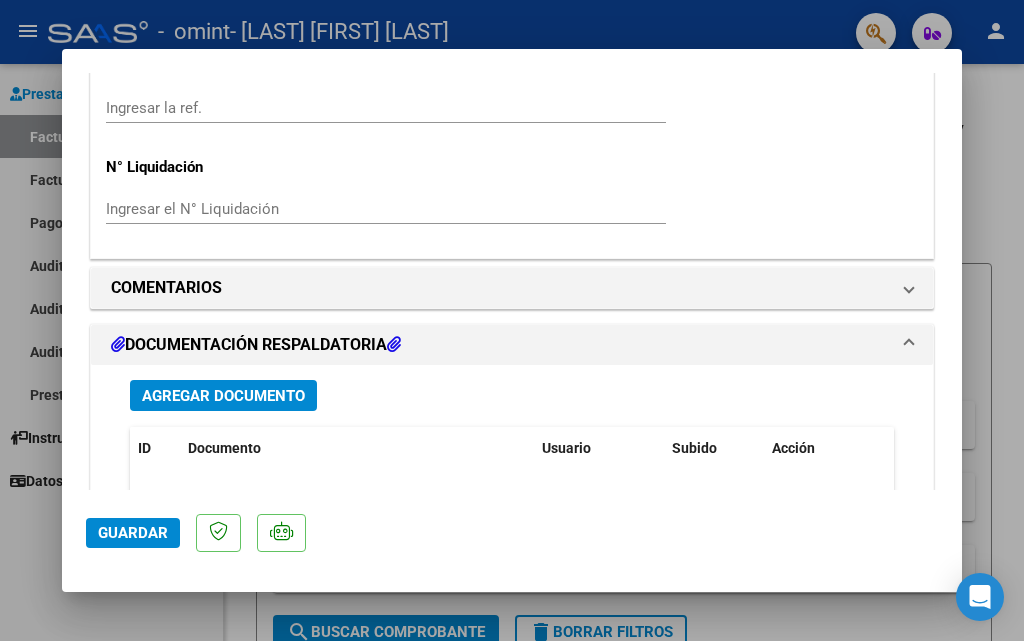 click on "Agregar Documento" at bounding box center [223, 396] 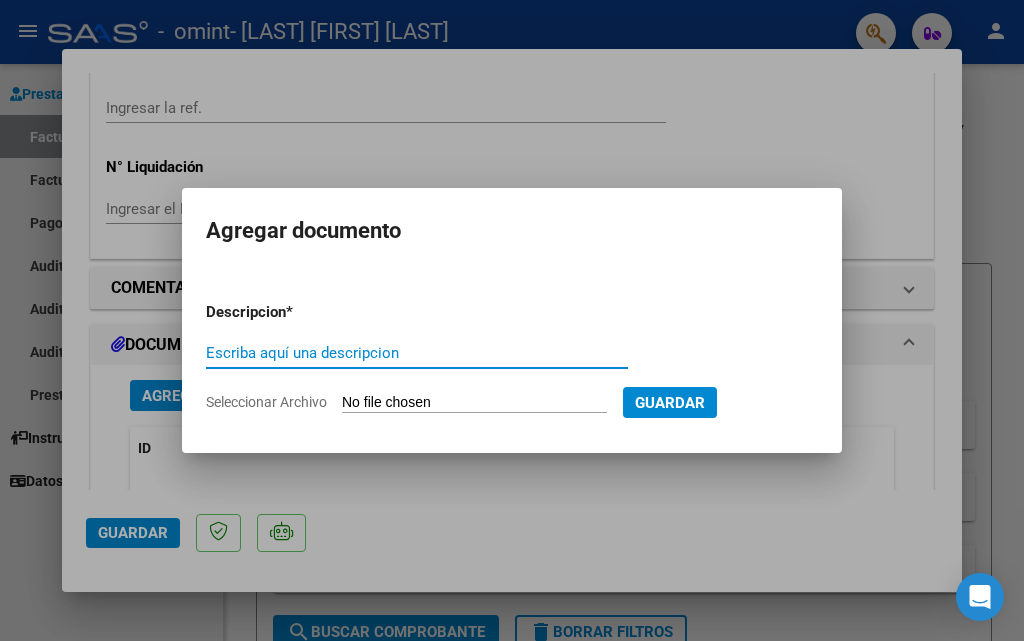 click on "Escriba aquí una descripcion" at bounding box center [417, 353] 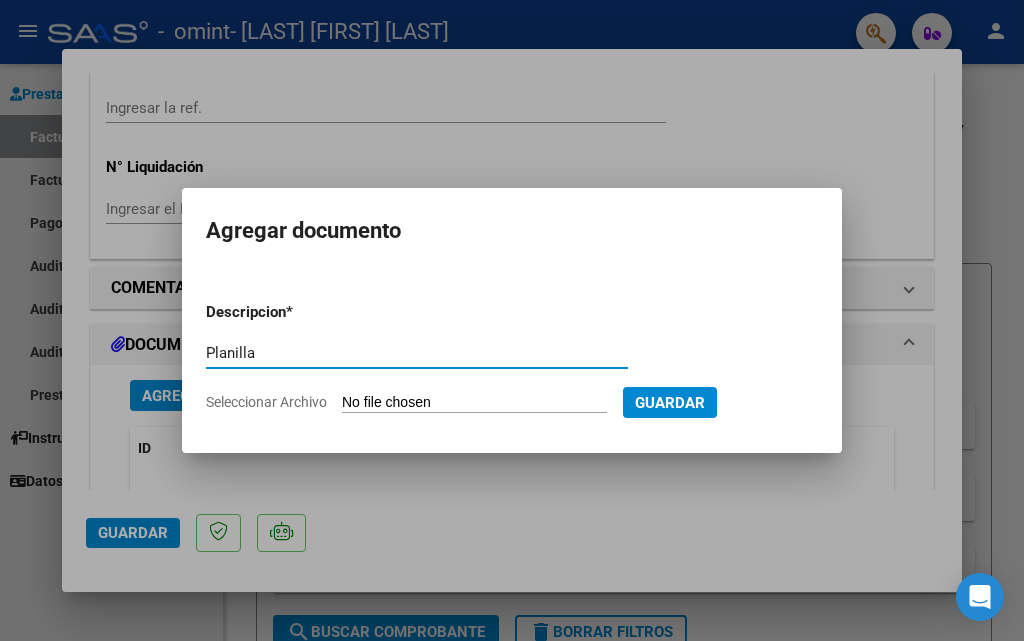 type on "Planilla" 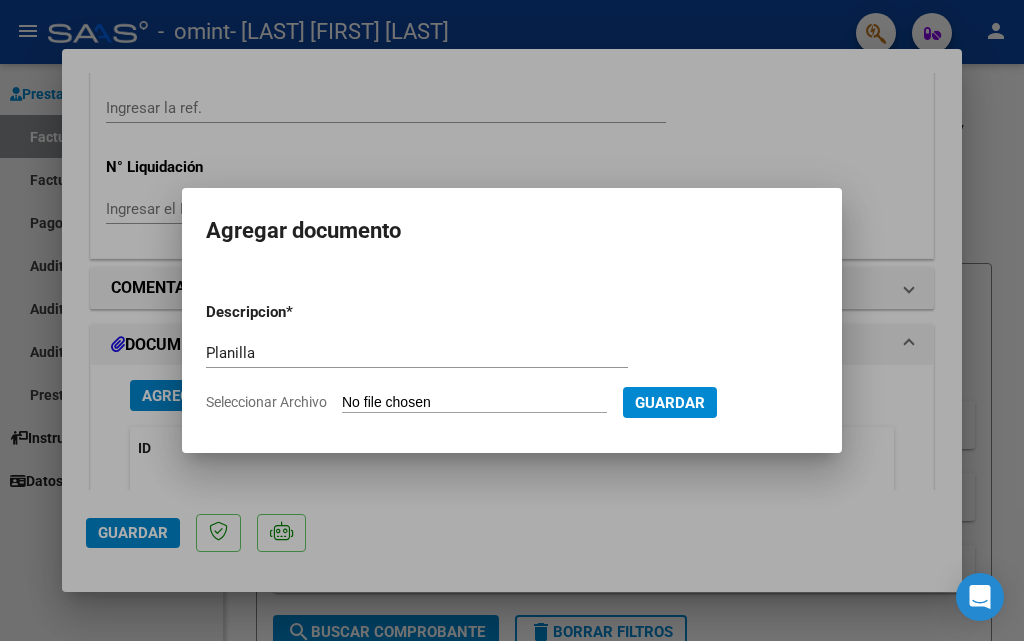 type on "C:\fakepath\Cantone planilla marzo.pdf" 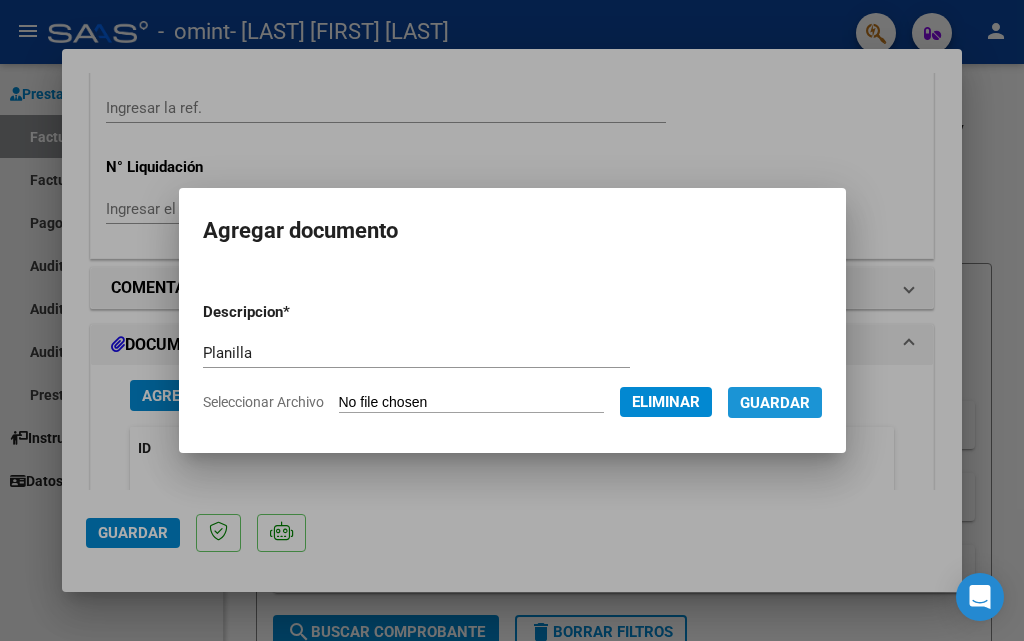 click on "Guardar" at bounding box center (775, 403) 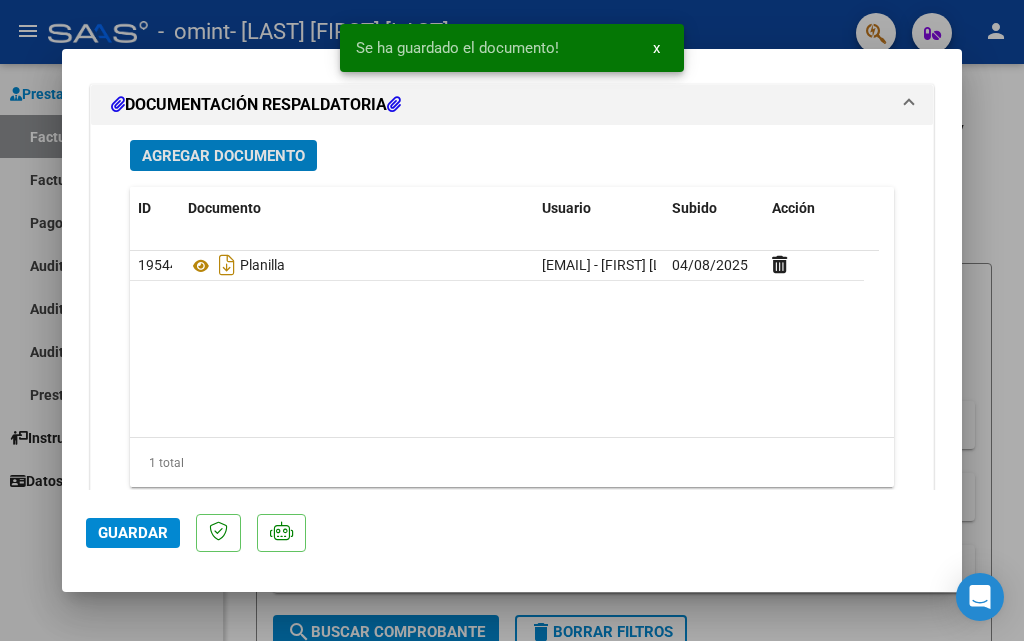 scroll, scrollTop: 1708, scrollLeft: 0, axis: vertical 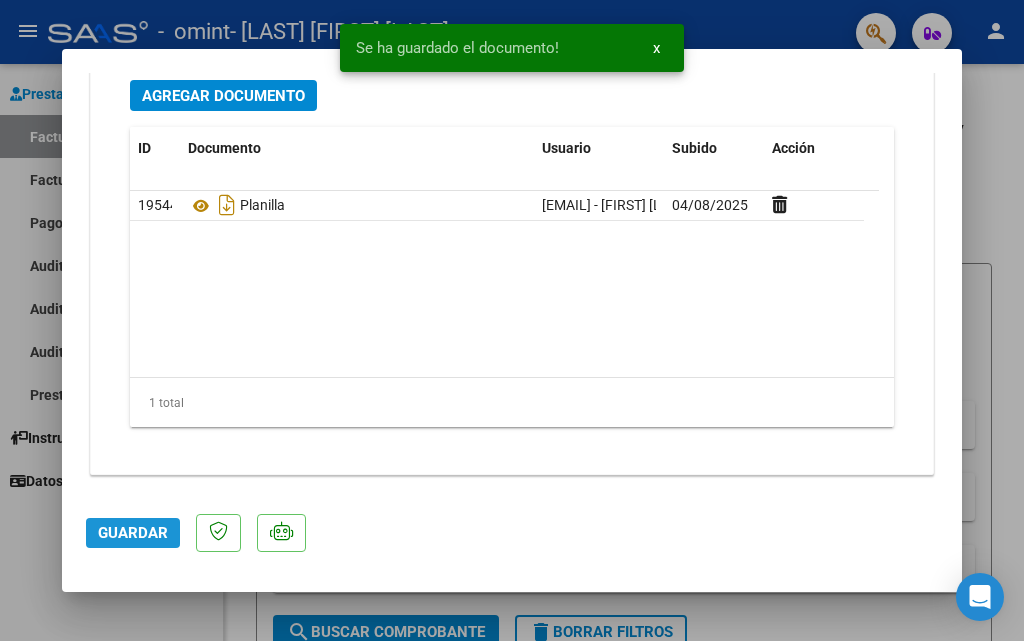 click on "Guardar" 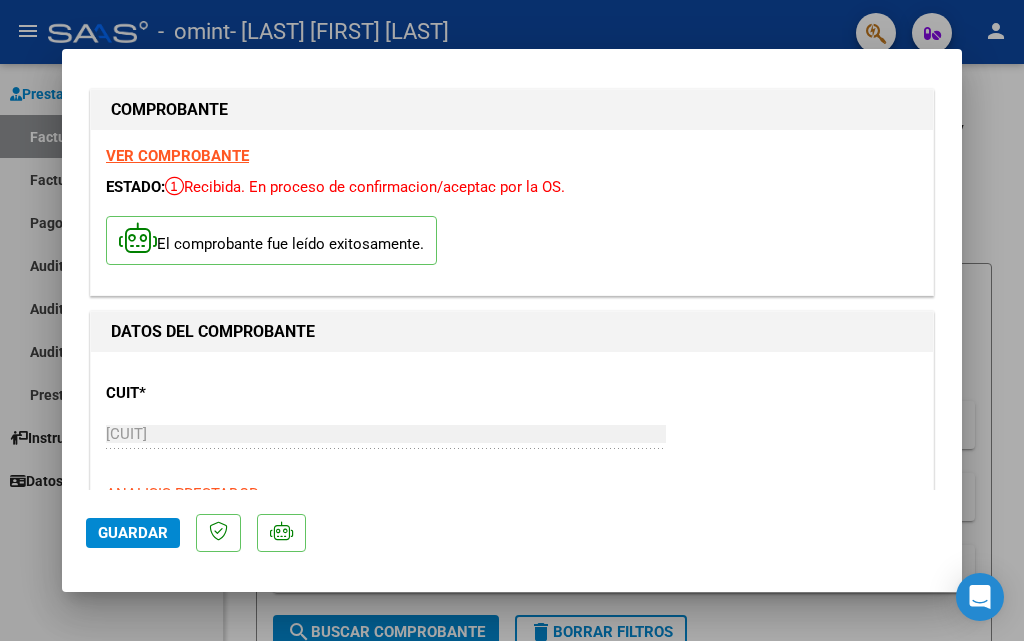 scroll, scrollTop: 0, scrollLeft: 0, axis: both 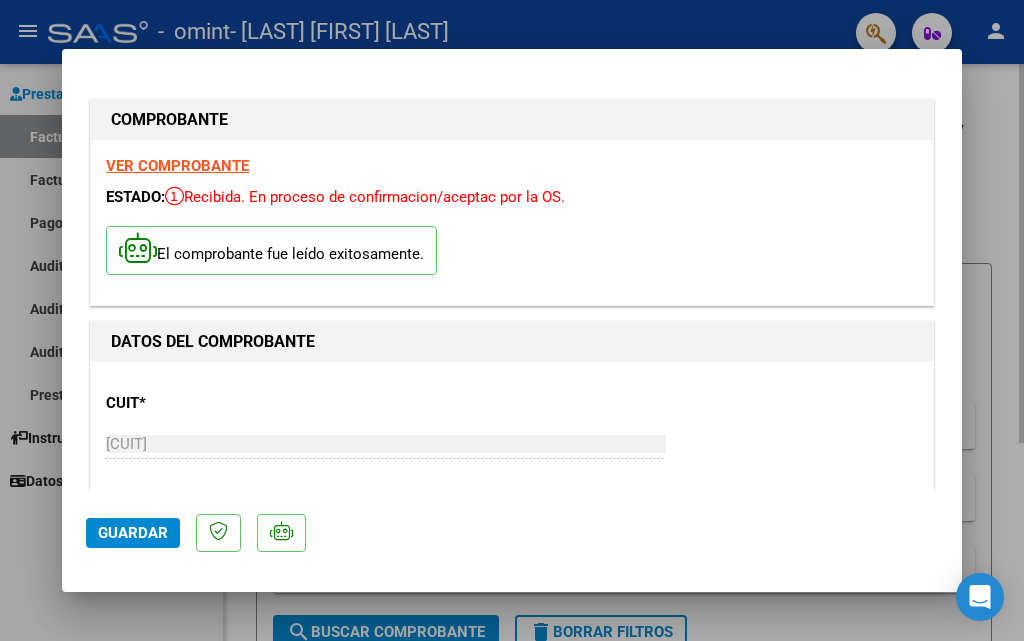 click at bounding box center [512, 320] 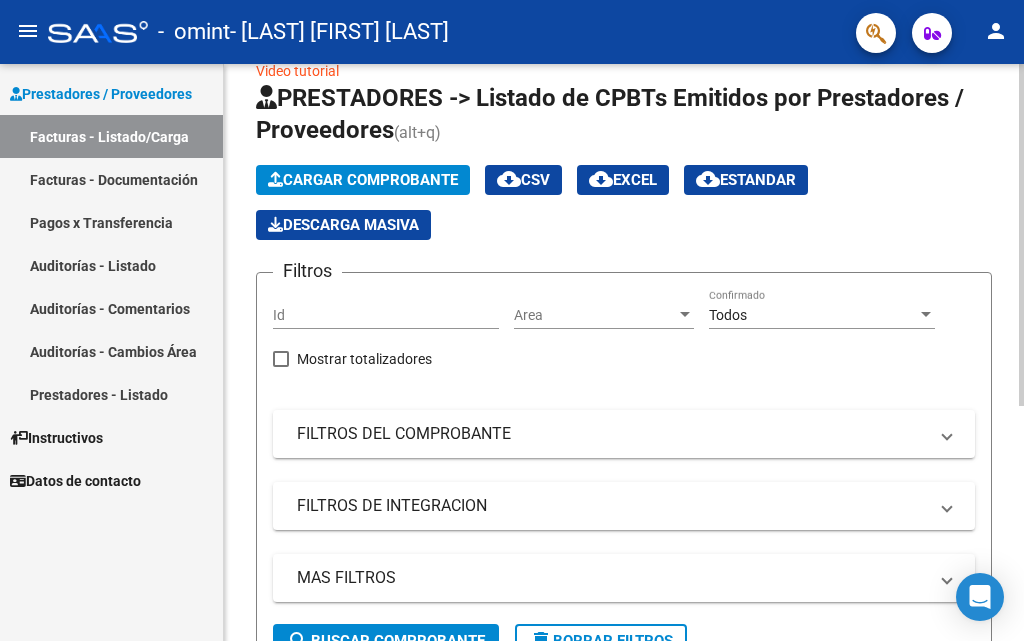 scroll, scrollTop: 0, scrollLeft: 0, axis: both 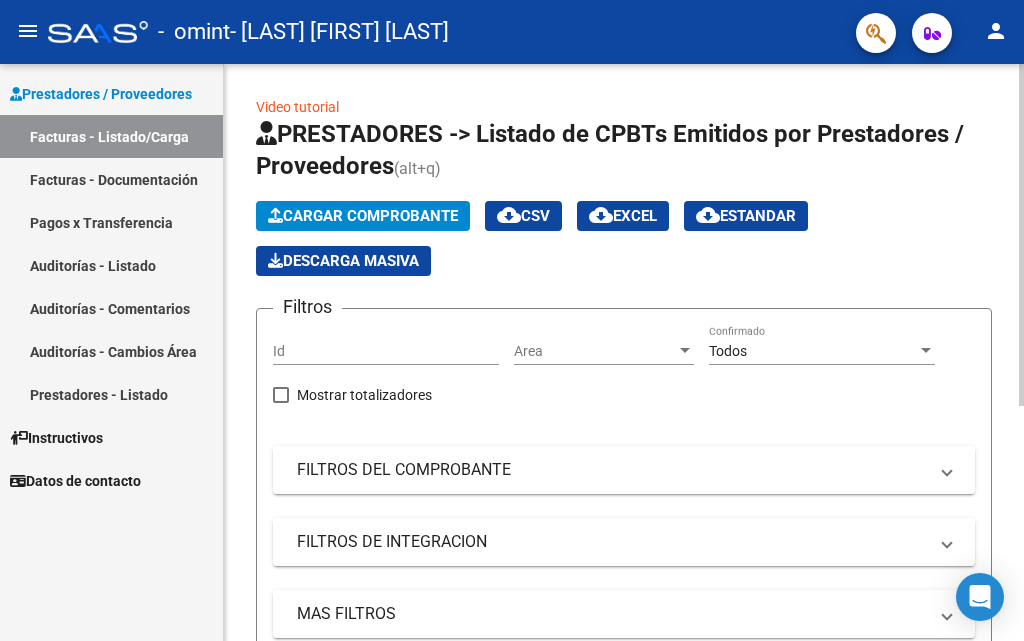 click on "Cargar Comprobante" 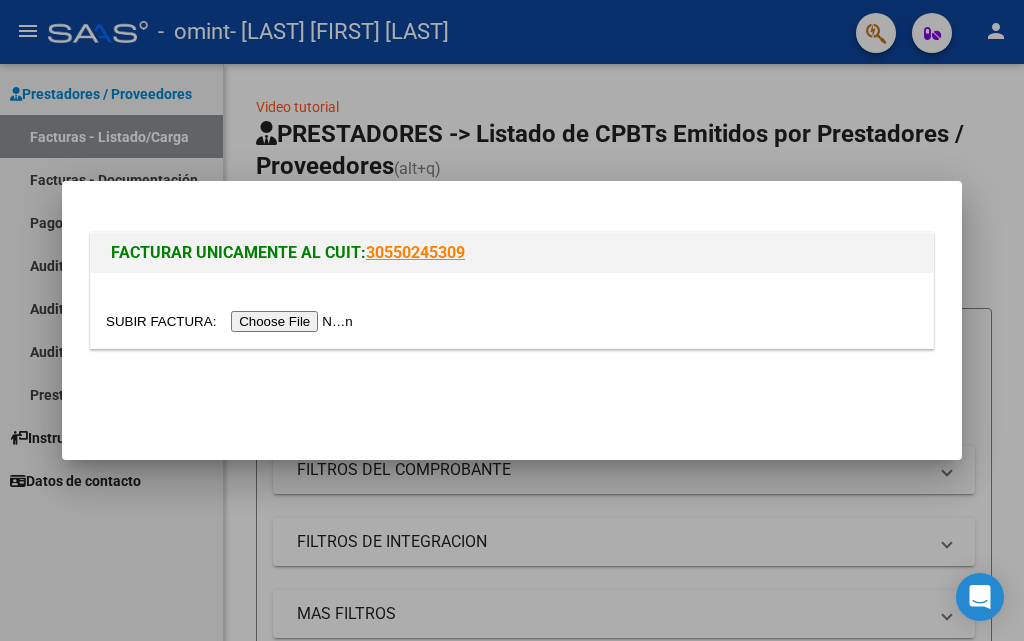 click at bounding box center (232, 321) 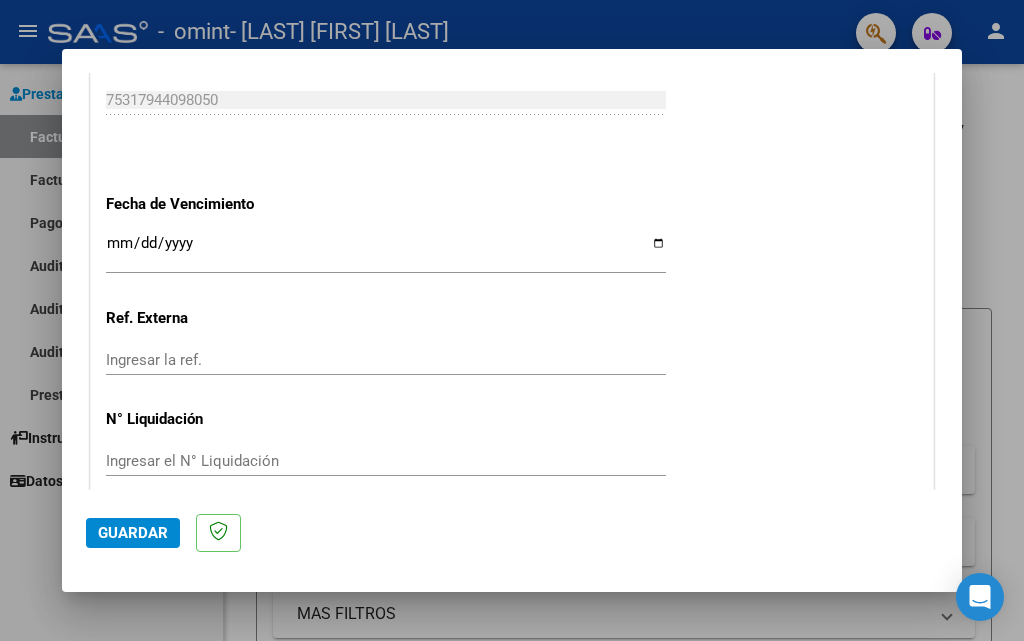 scroll, scrollTop: 1166, scrollLeft: 0, axis: vertical 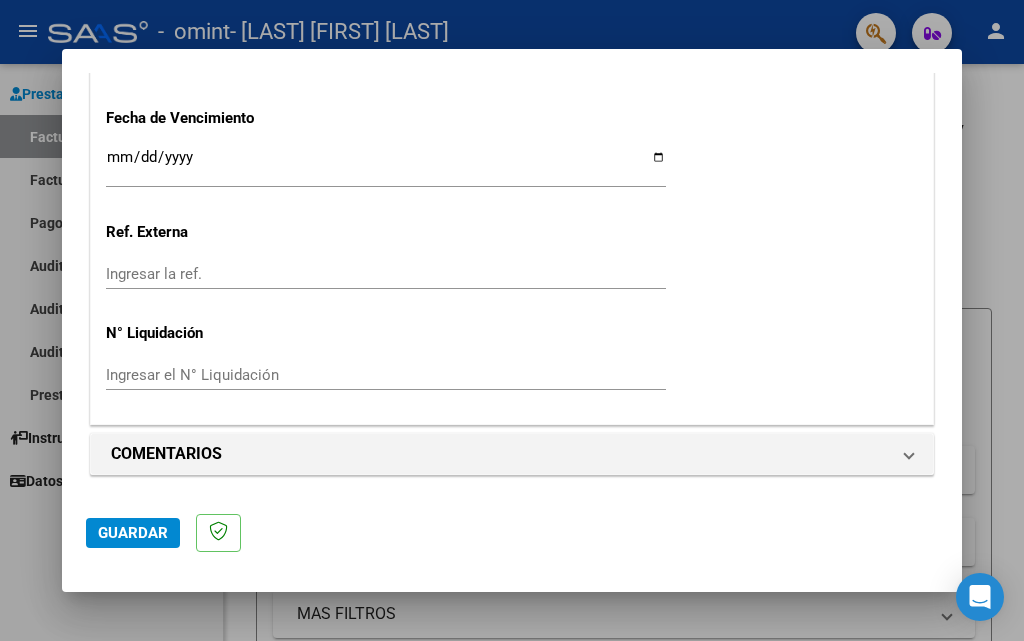 drag, startPoint x: 141, startPoint y: 528, endPoint x: 168, endPoint y: 521, distance: 27.89265 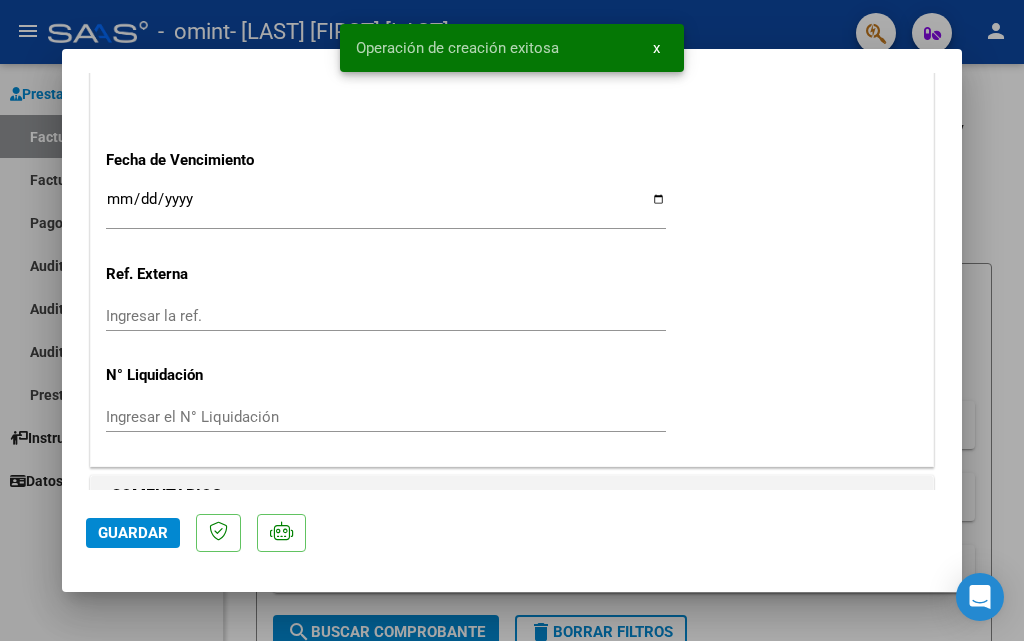 scroll, scrollTop: 1708, scrollLeft: 0, axis: vertical 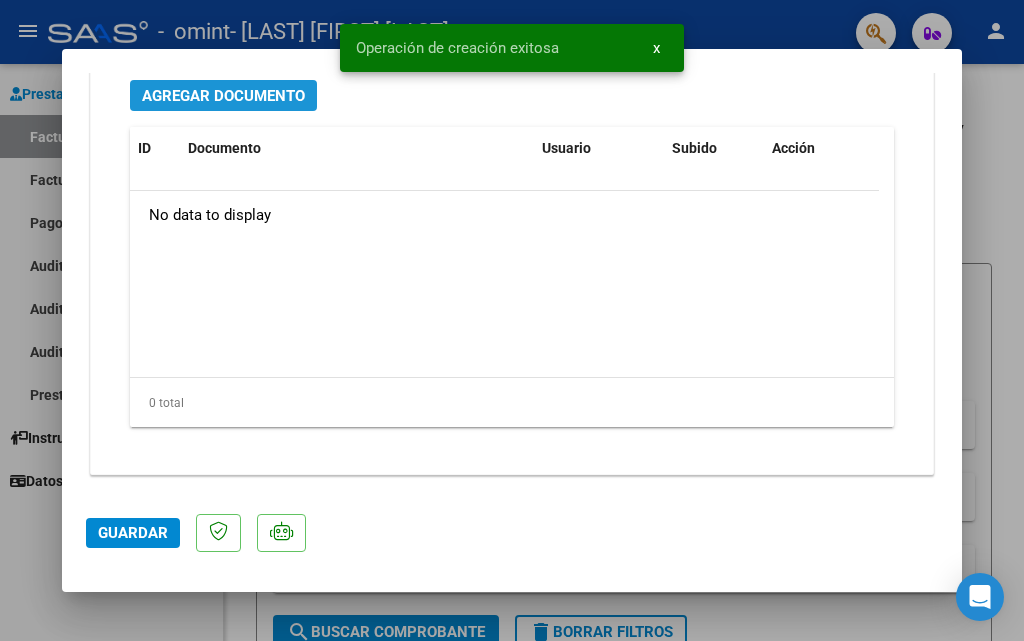 click on "Agregar Documento" at bounding box center [223, 96] 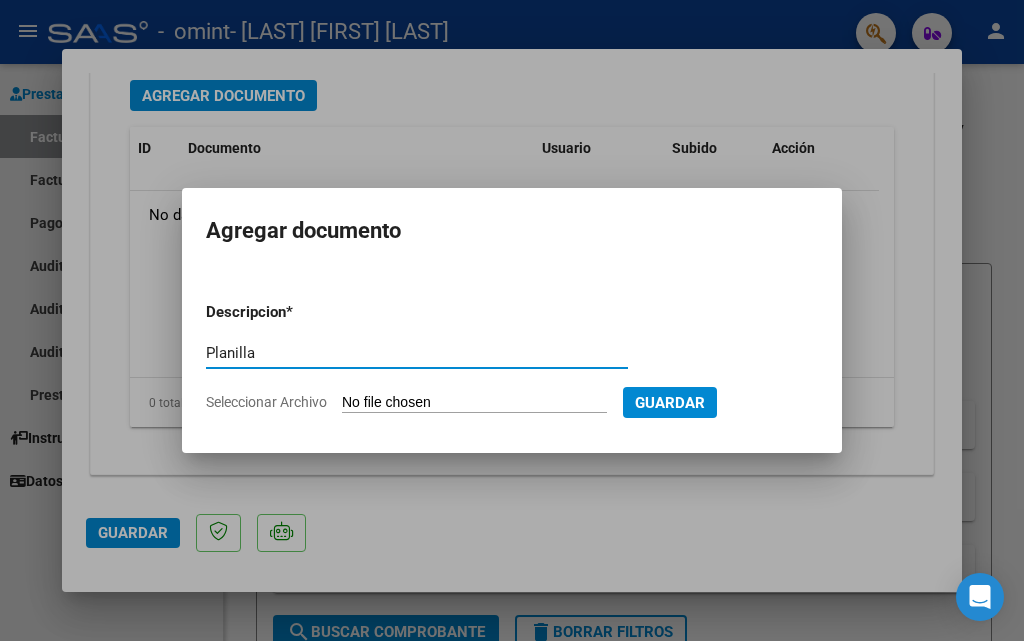 type on "Planilla" 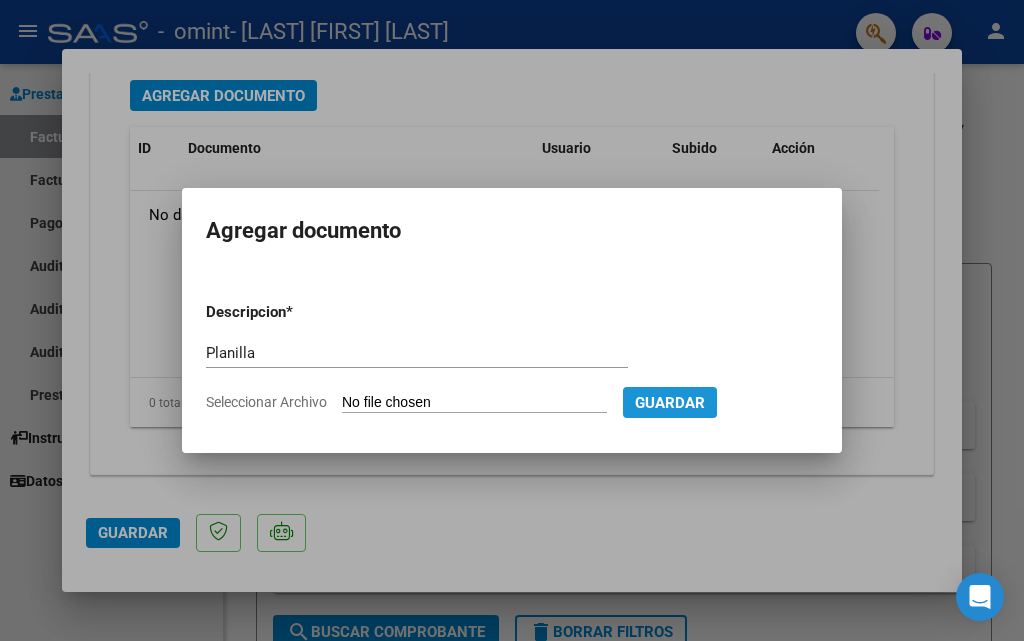 drag, startPoint x: 704, startPoint y: 402, endPoint x: 527, endPoint y: 409, distance: 177.13837 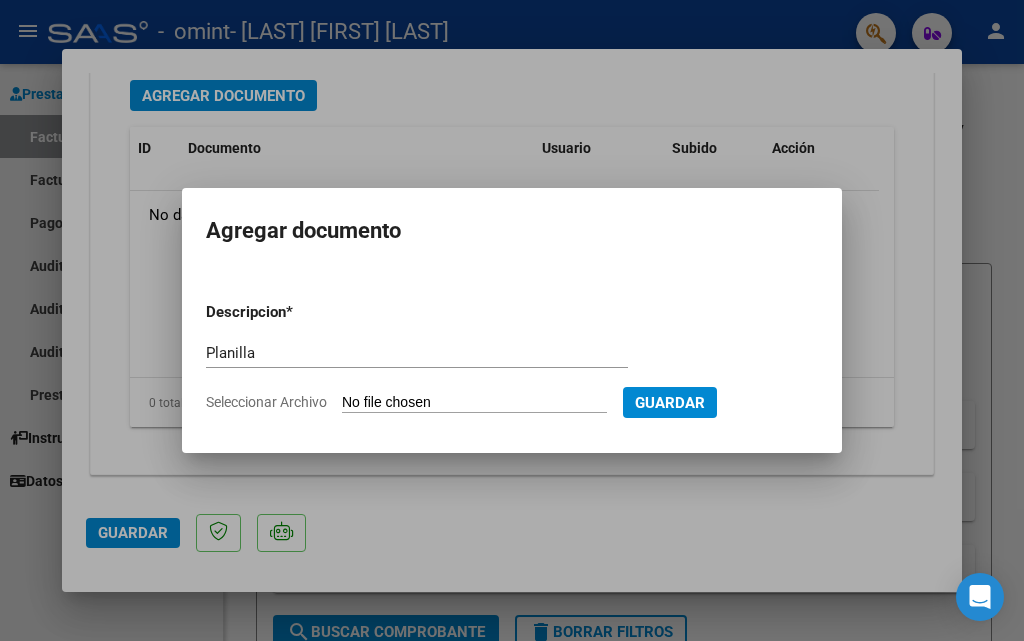 drag, startPoint x: 501, startPoint y: 386, endPoint x: 526, endPoint y: 403, distance: 30.232433 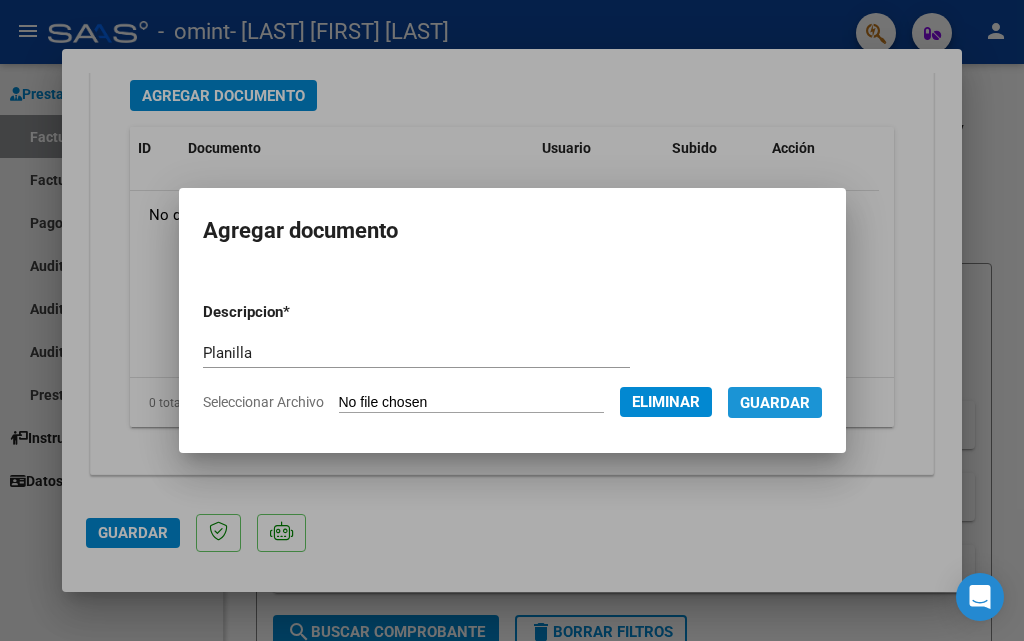 click on "Guardar" at bounding box center [775, 403] 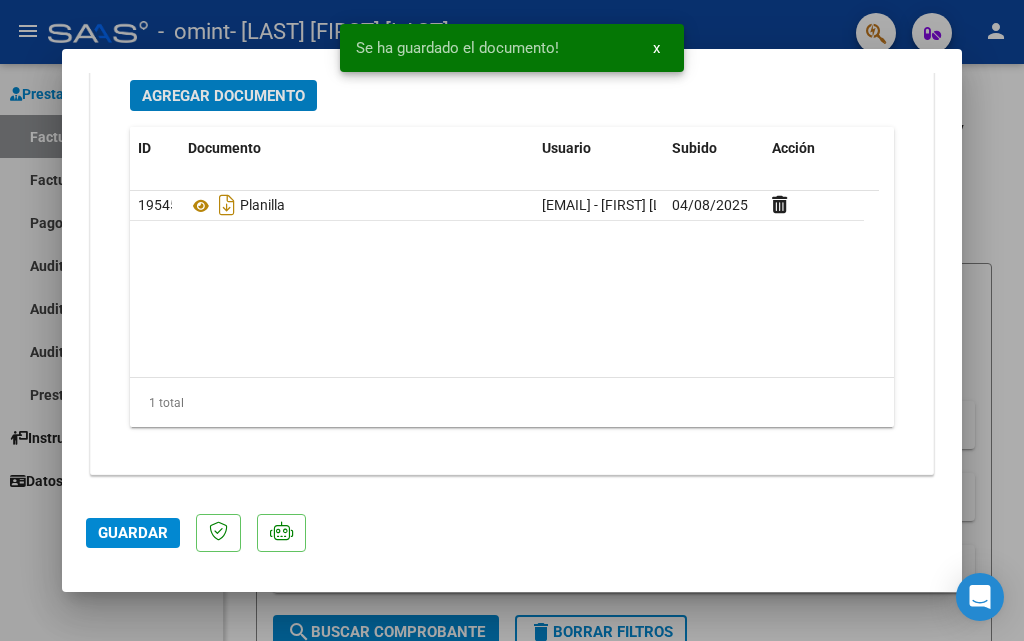 click on "Guardar" 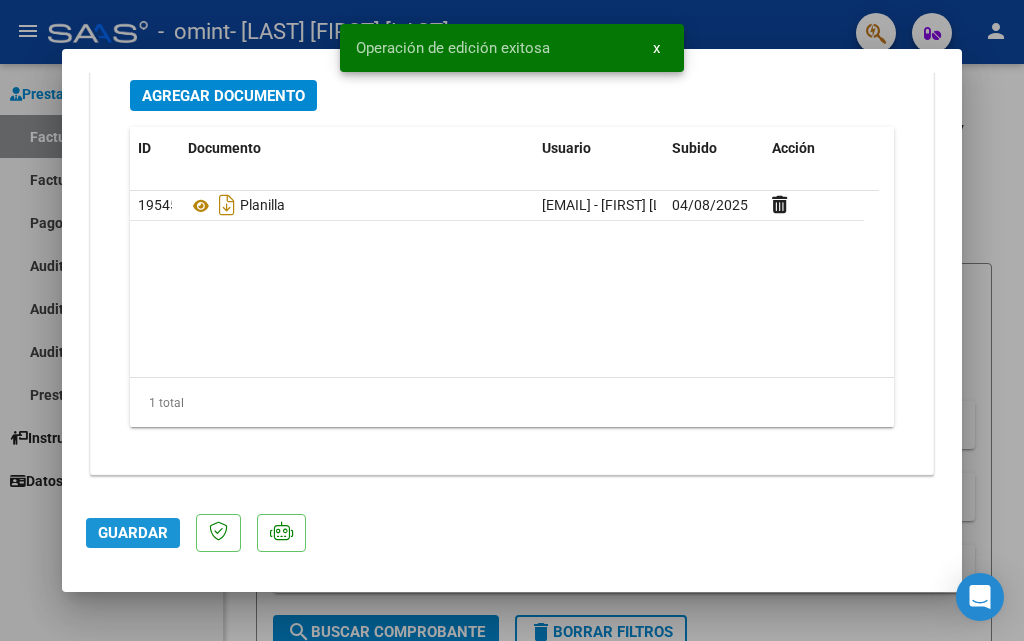 click on "Guardar" 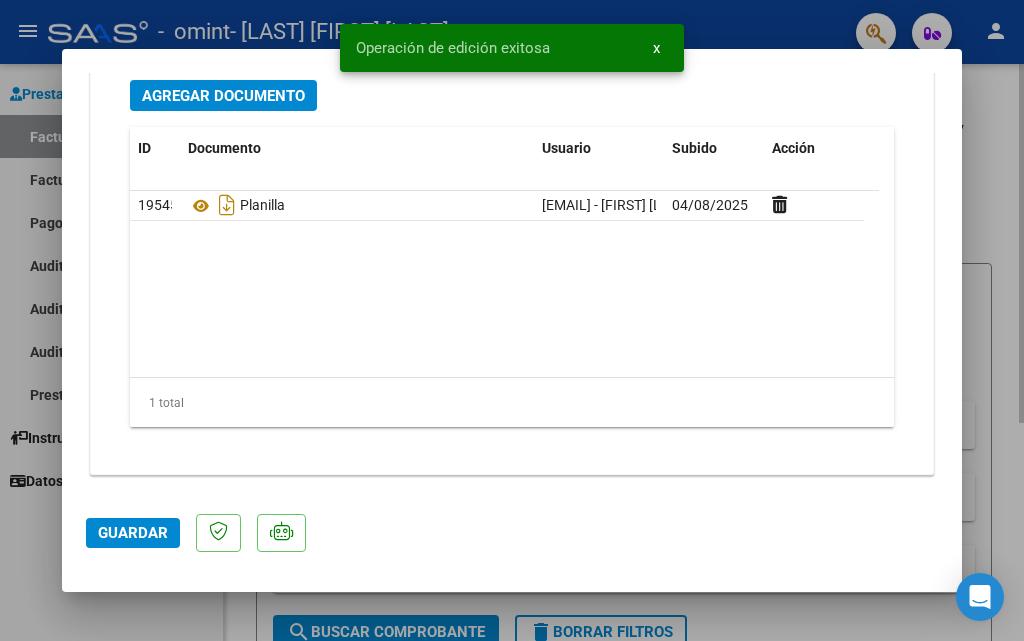click at bounding box center [512, 320] 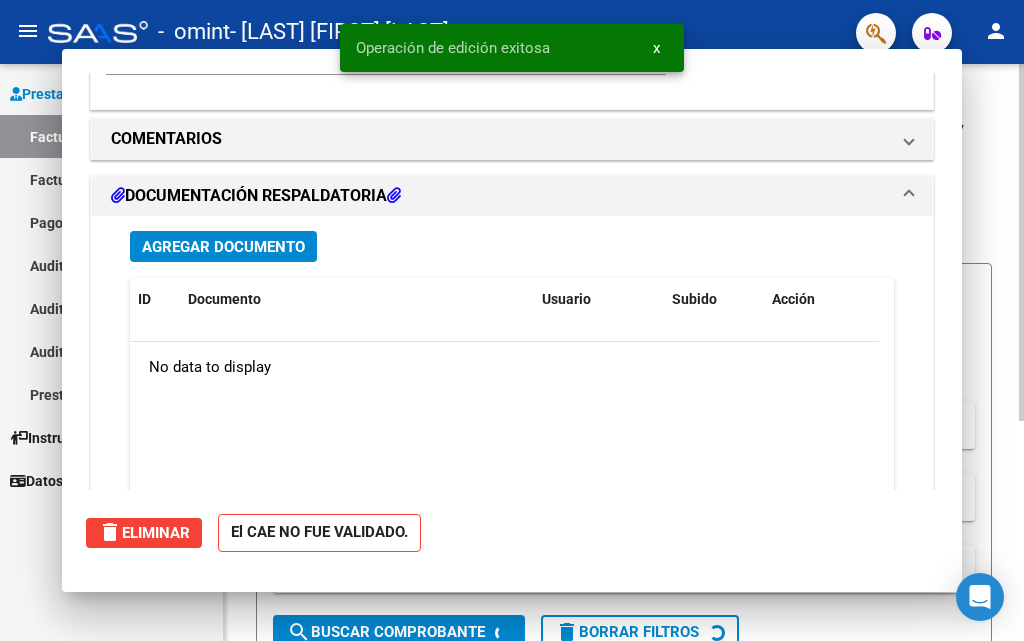 scroll, scrollTop: 0, scrollLeft: 0, axis: both 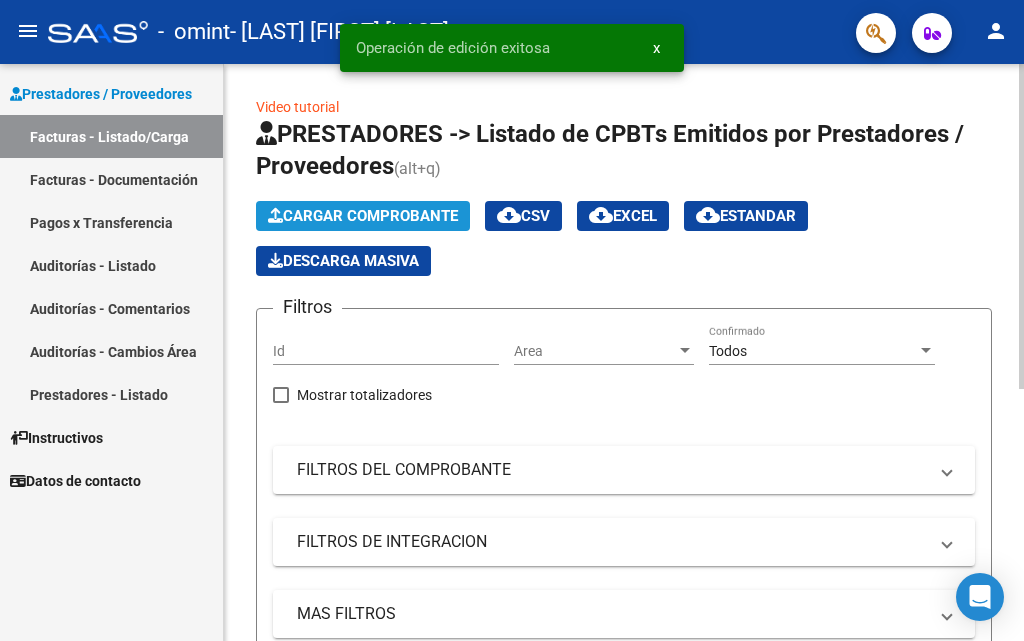 click on "Cargar Comprobante" 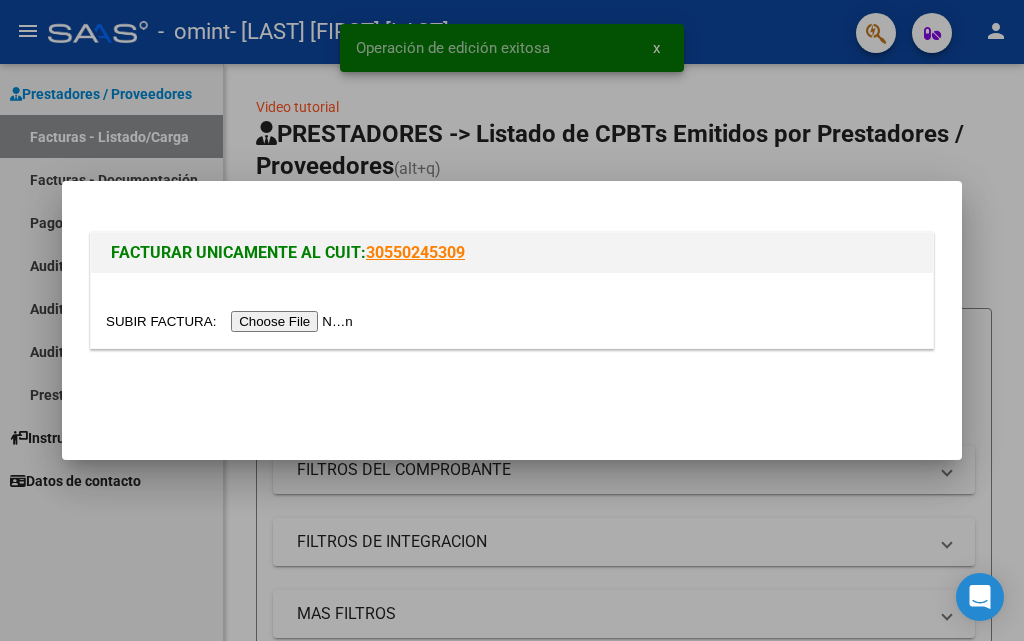 click at bounding box center (232, 321) 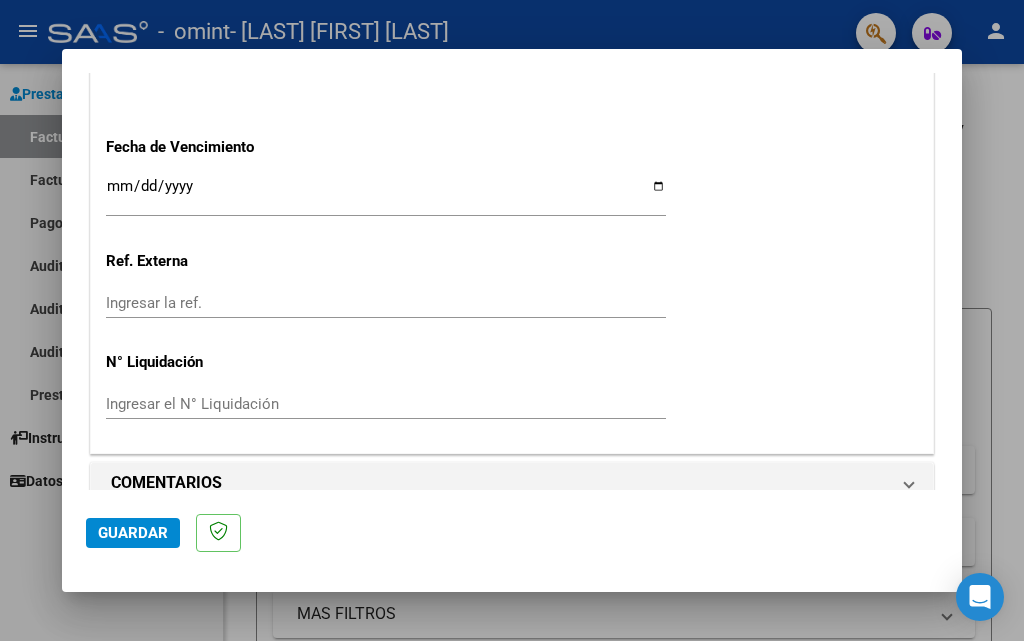 scroll, scrollTop: 1166, scrollLeft: 0, axis: vertical 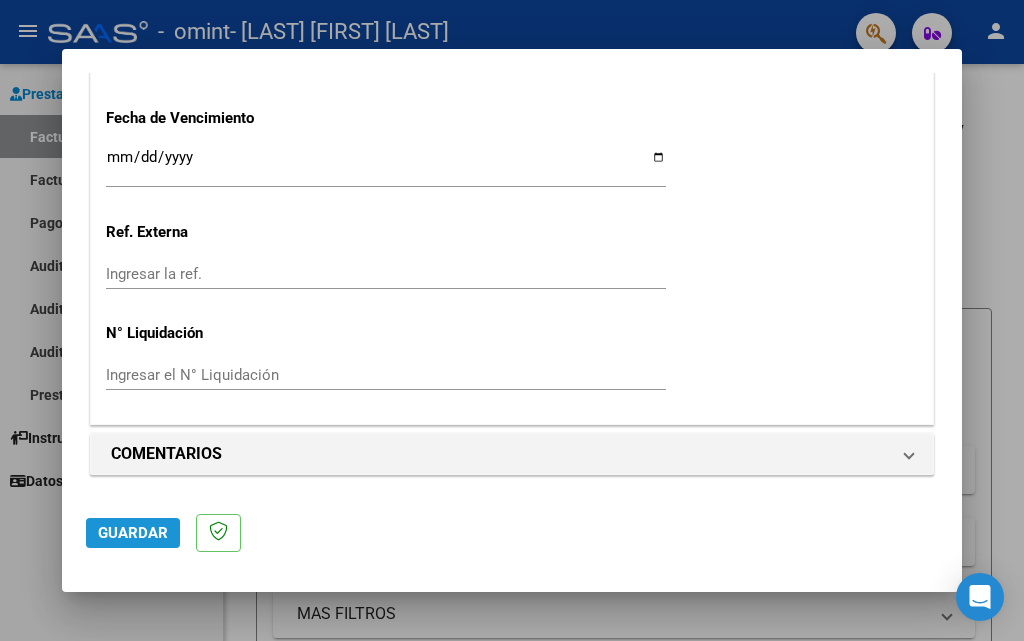 click on "Guardar" 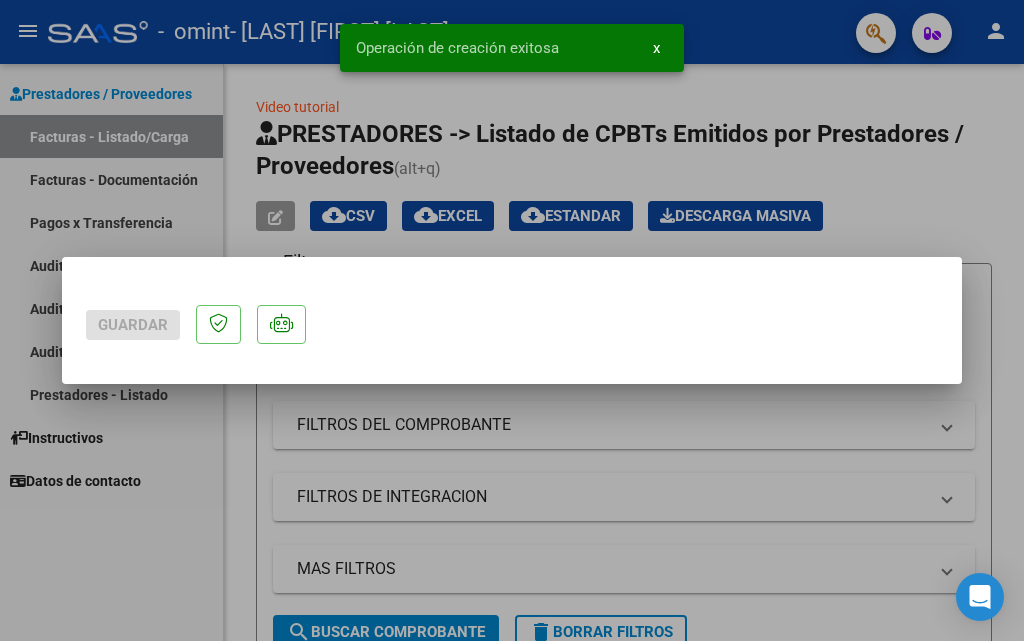 scroll, scrollTop: 0, scrollLeft: 0, axis: both 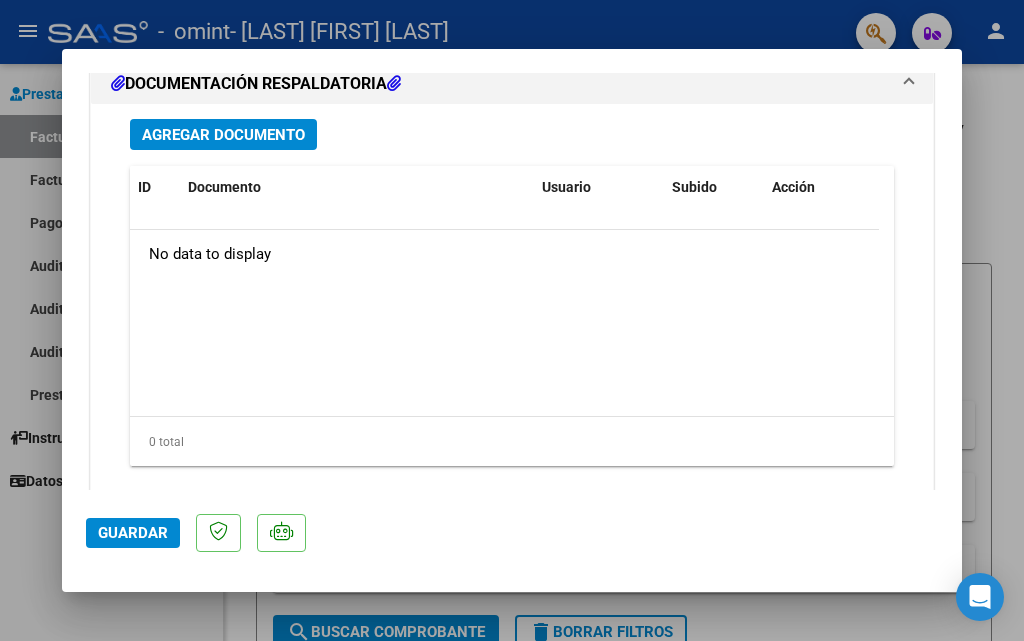 click on "Agregar Documento" at bounding box center (223, 135) 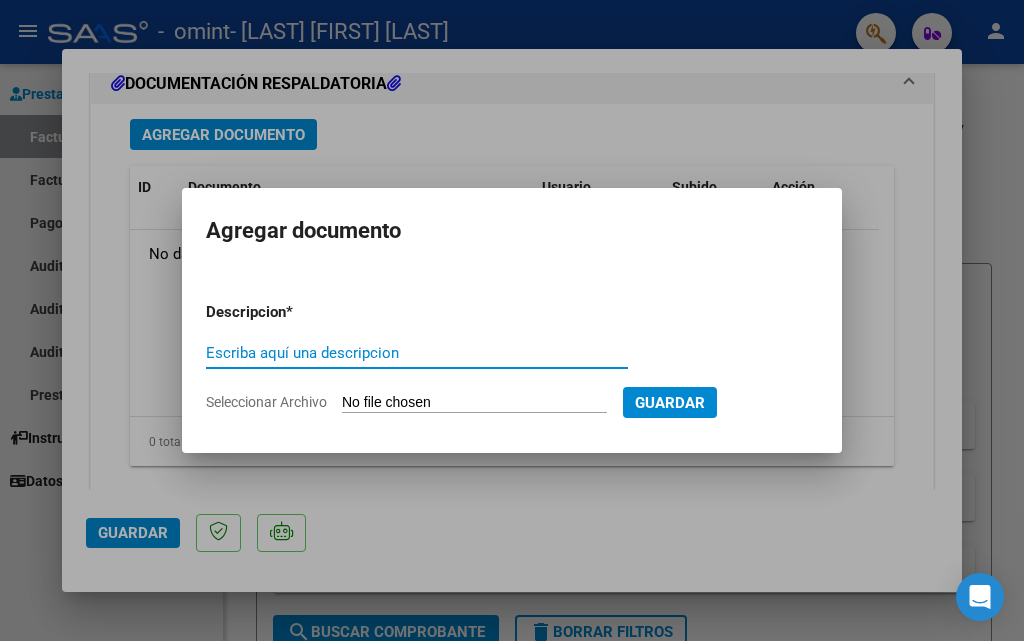 click on "Escriba aquí una descripcion" at bounding box center (417, 353) 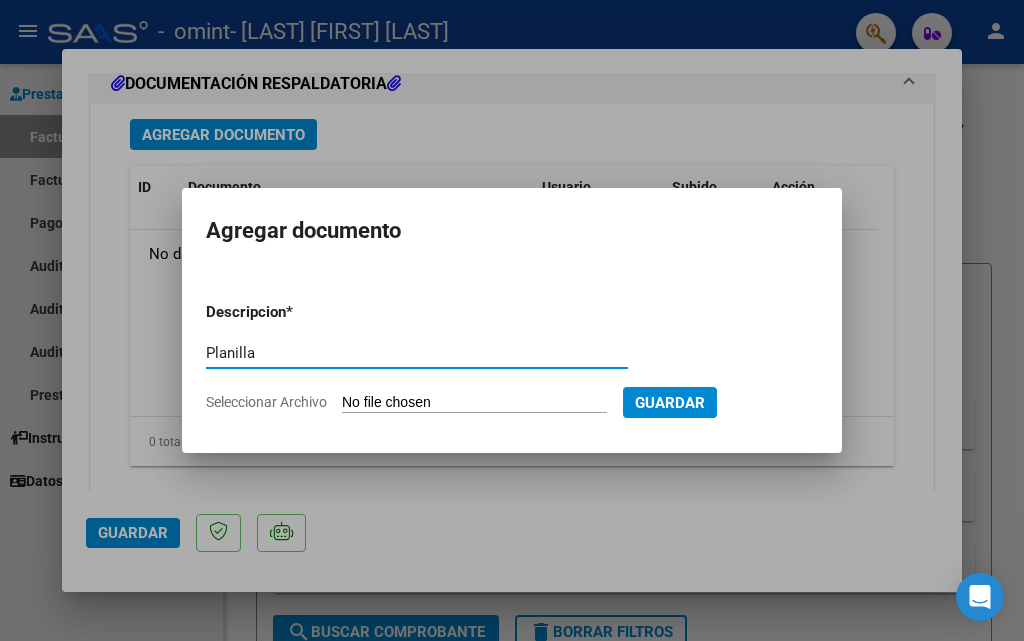 type on "Planilla" 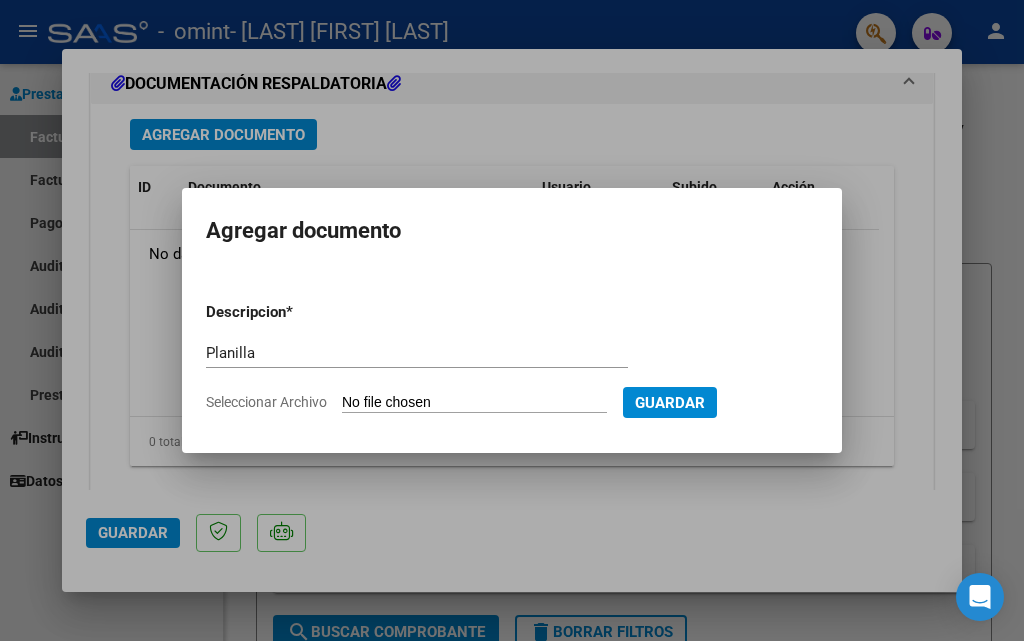 click on "Seleccionar Archivo" at bounding box center [474, 403] 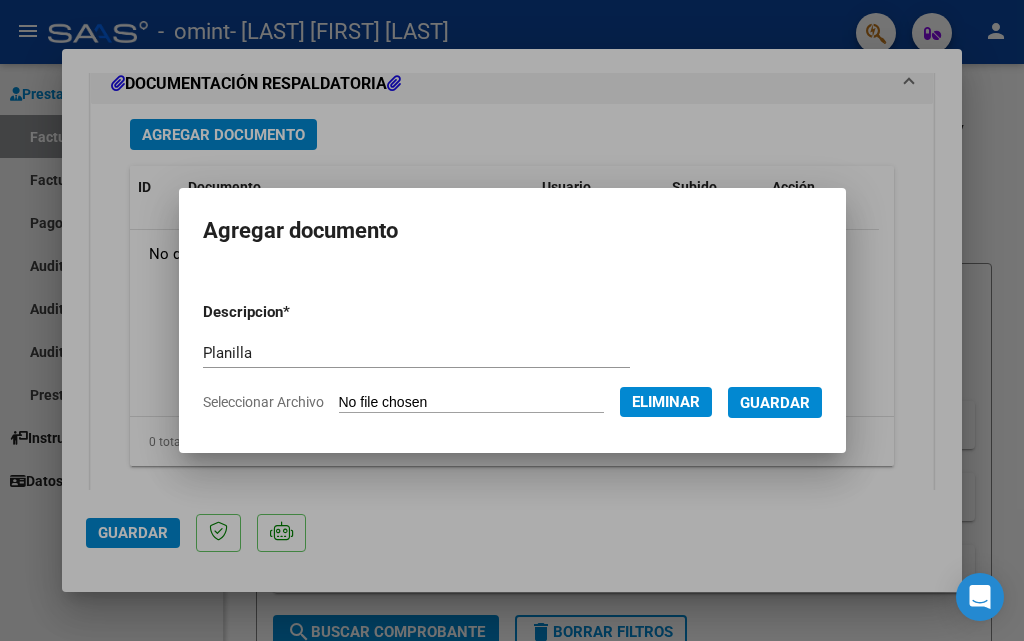 click on "Guardar" at bounding box center (775, 403) 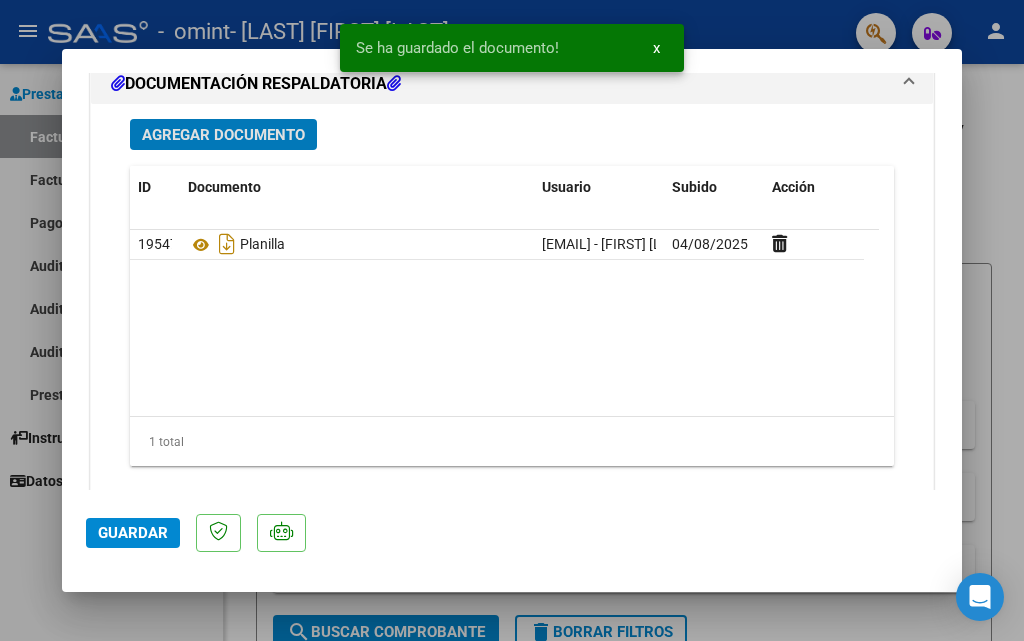 click on "Guardar" 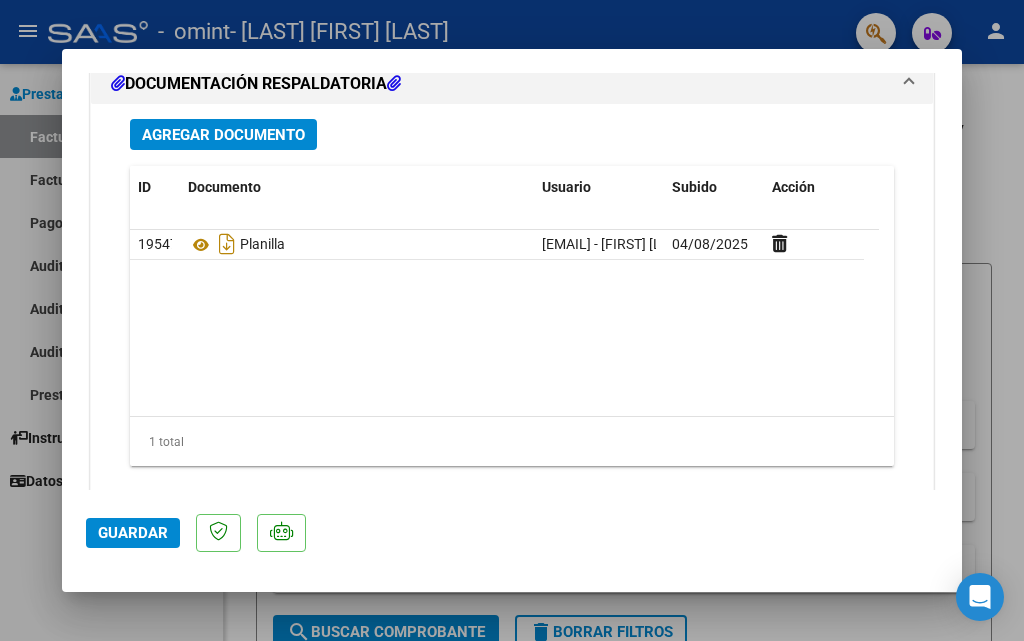 click at bounding box center [512, 320] 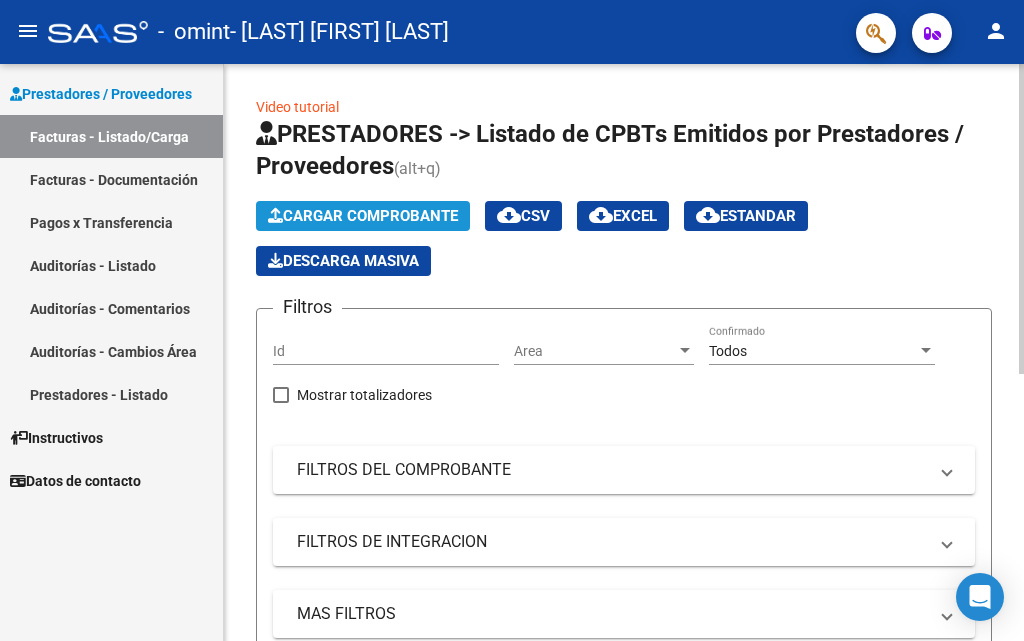 click on "Cargar Comprobante" 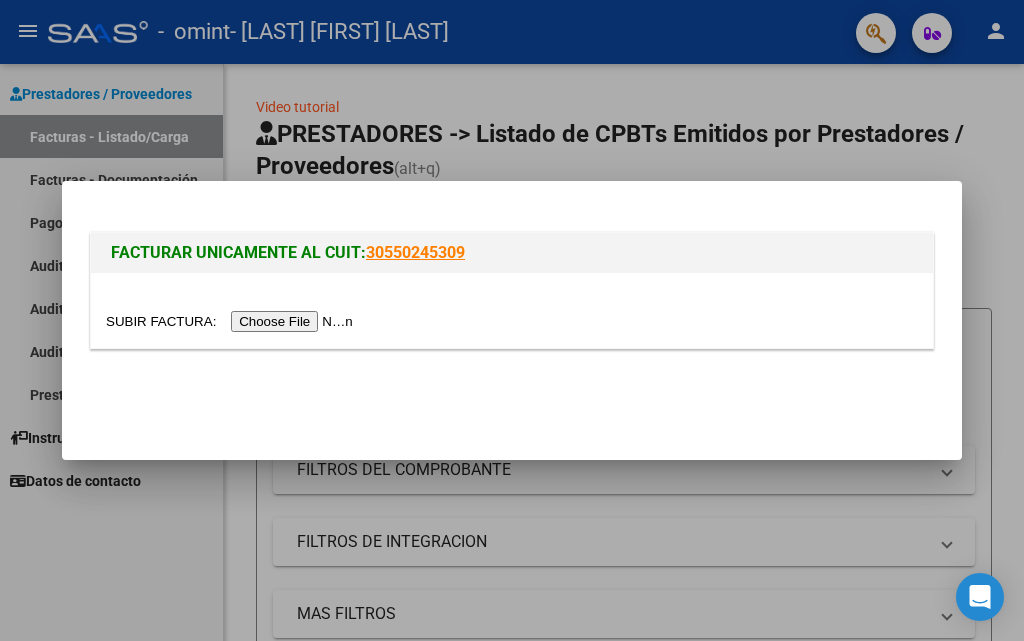 click at bounding box center [232, 321] 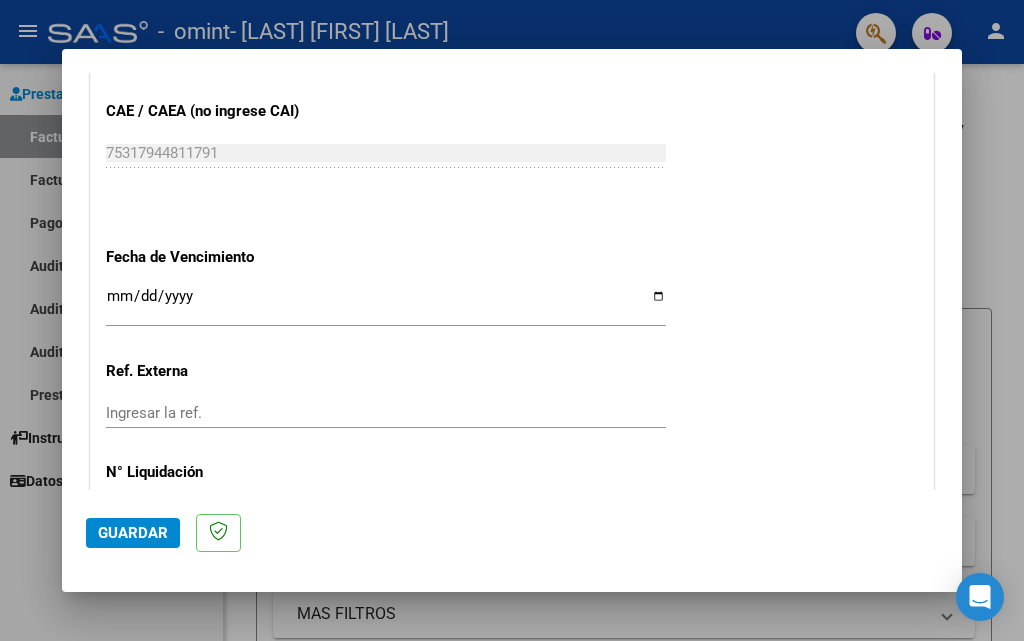 scroll, scrollTop: 1166, scrollLeft: 0, axis: vertical 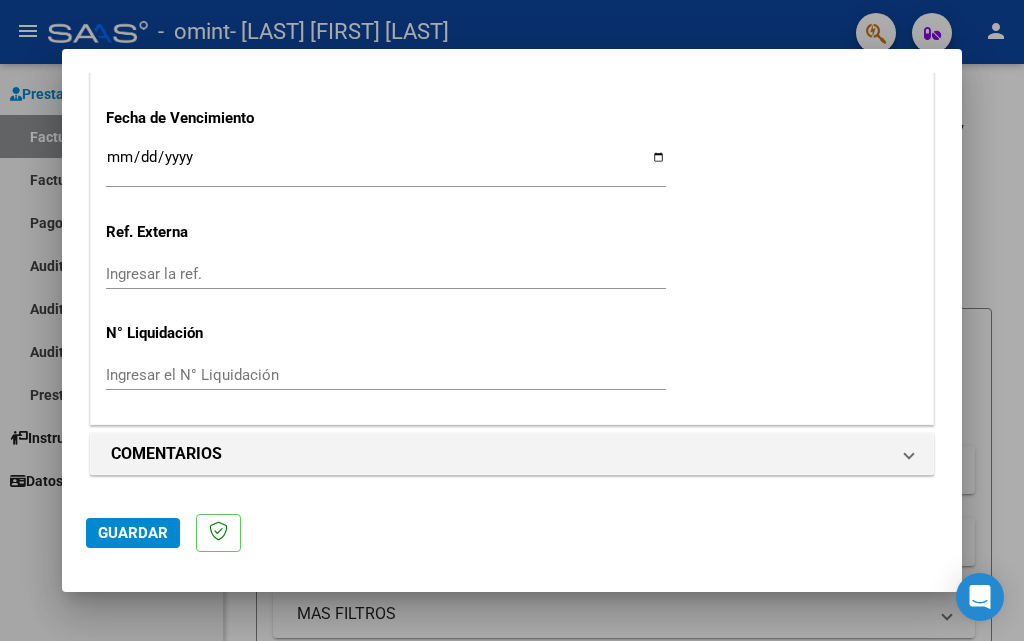 click on "Guardar" 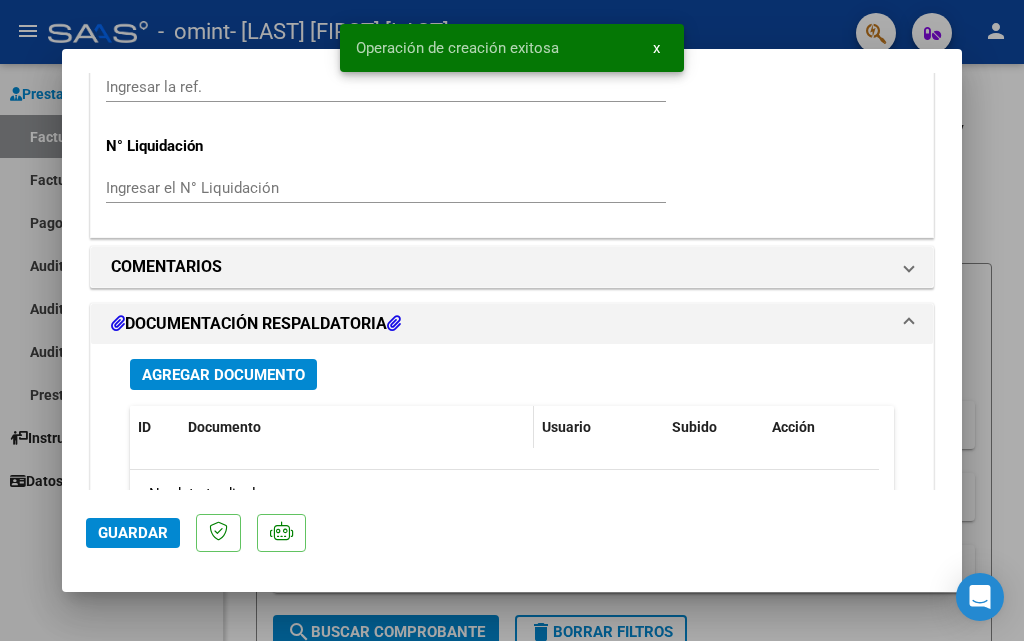 scroll, scrollTop: 1500, scrollLeft: 0, axis: vertical 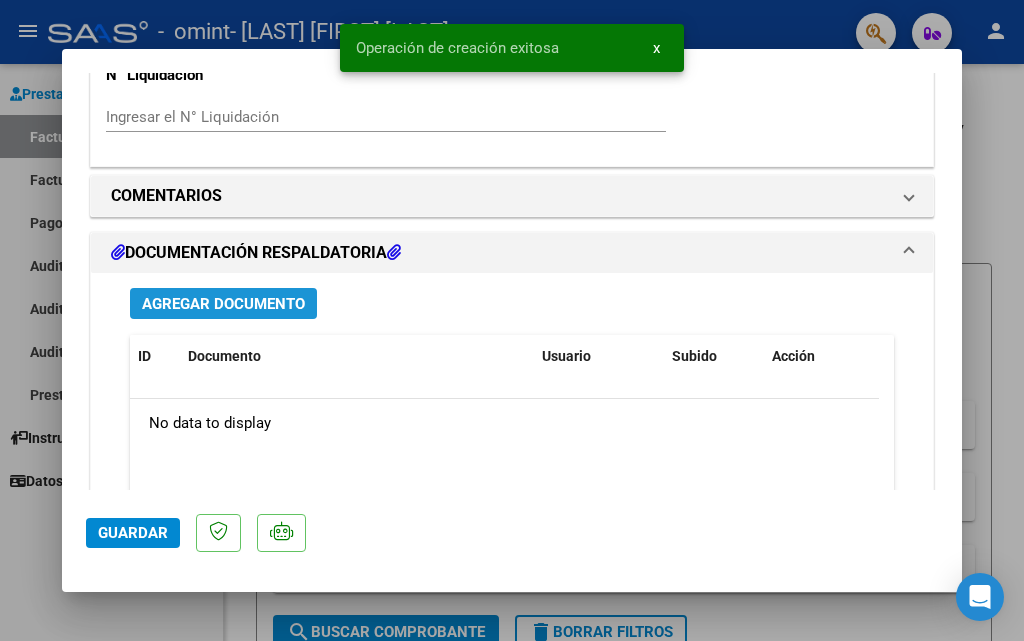 click on "Agregar Documento" at bounding box center [223, 304] 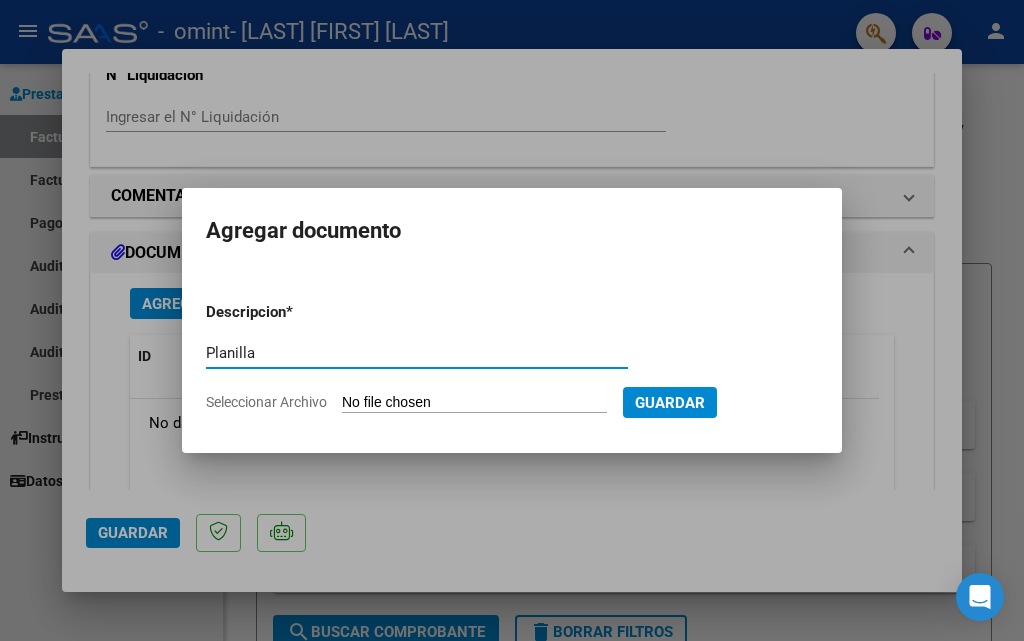 type on "Planilla" 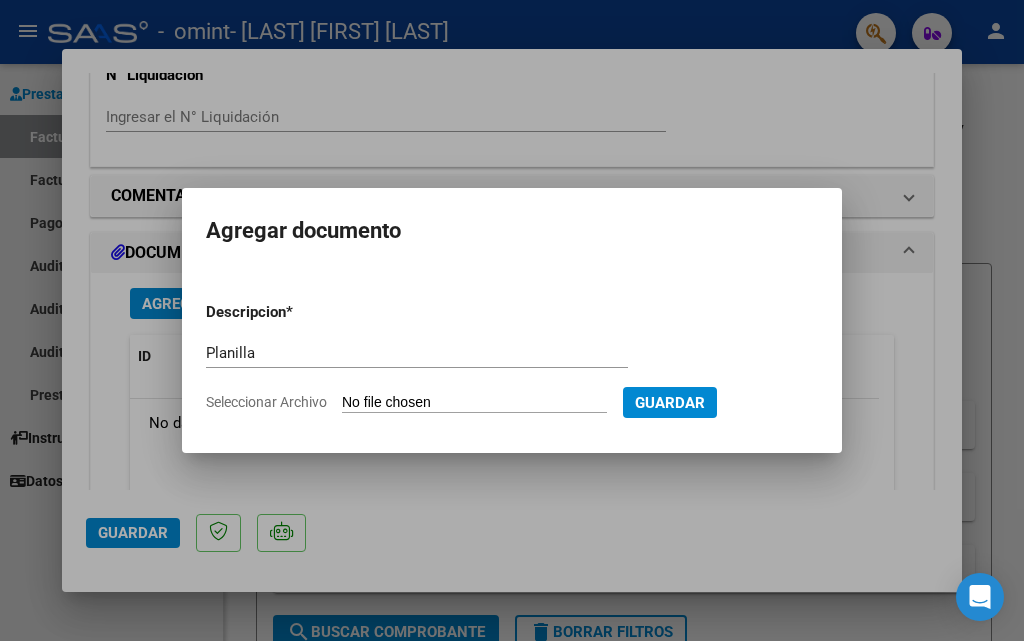 click on "Seleccionar Archivo" at bounding box center [474, 403] 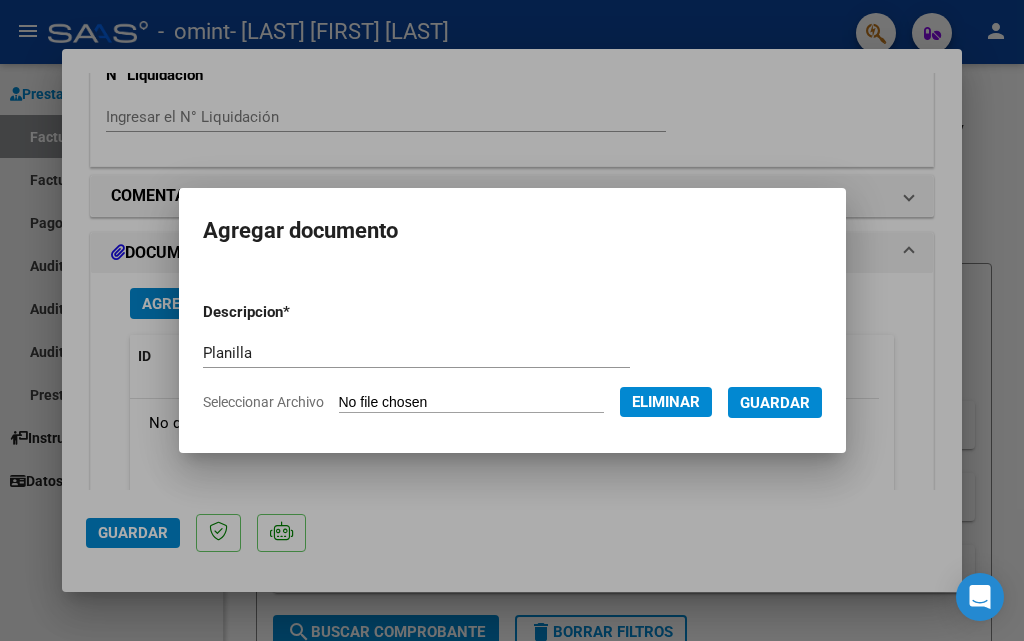drag, startPoint x: 798, startPoint y: 408, endPoint x: 761, endPoint y: 413, distance: 37.336308 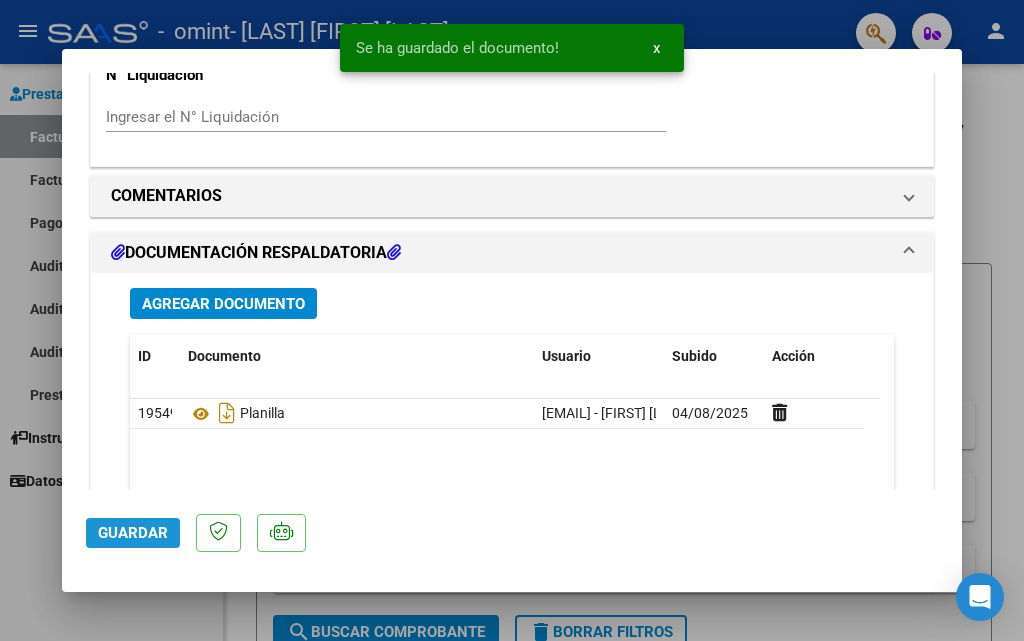 click on "Guardar" 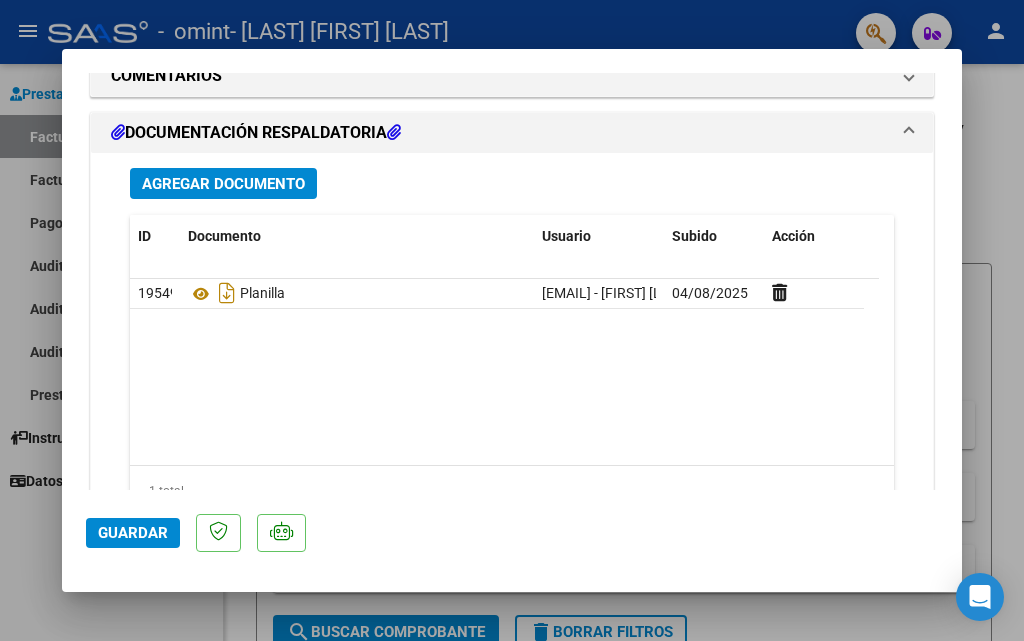 scroll, scrollTop: 1708, scrollLeft: 0, axis: vertical 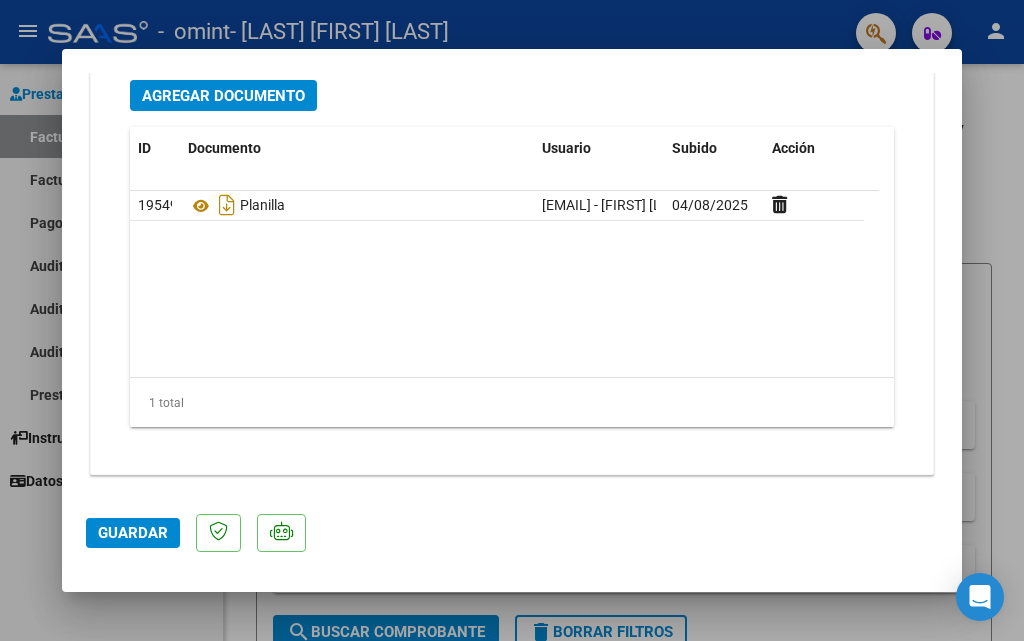click on "Guardar" 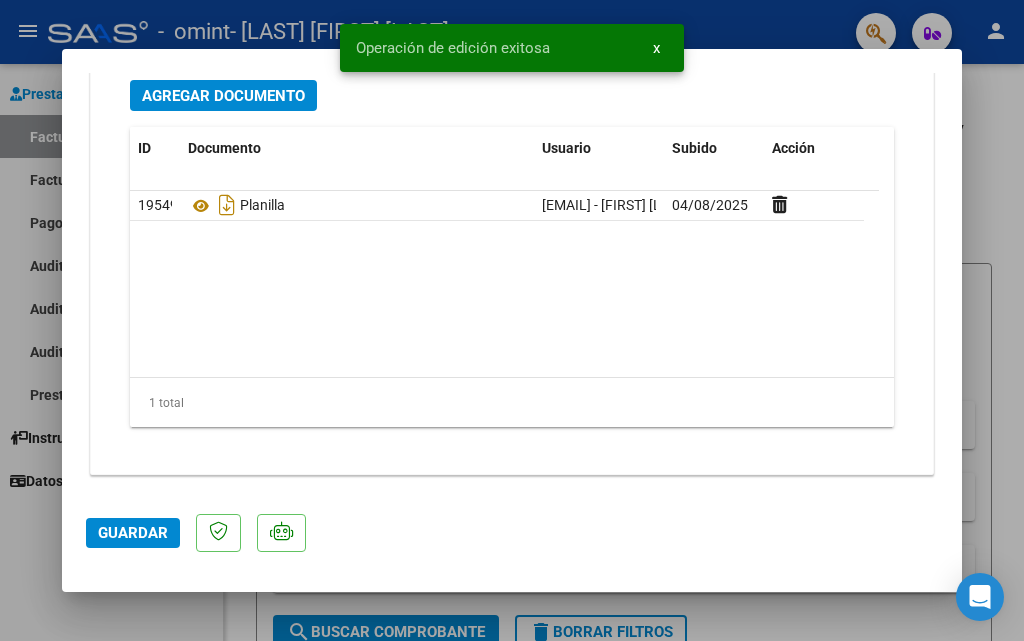 click at bounding box center [512, 320] 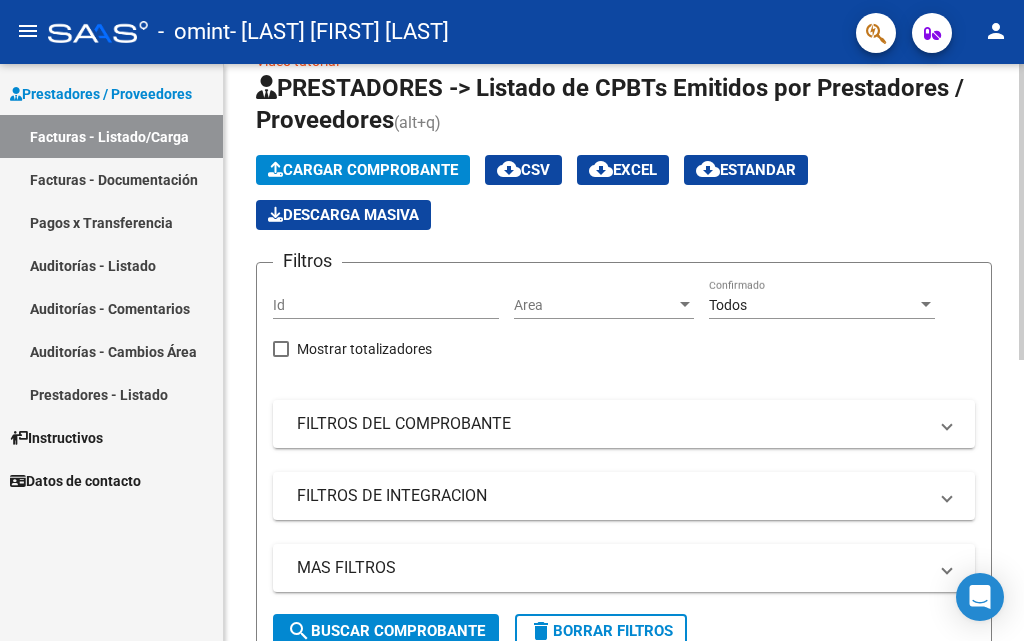 scroll, scrollTop: 0, scrollLeft: 0, axis: both 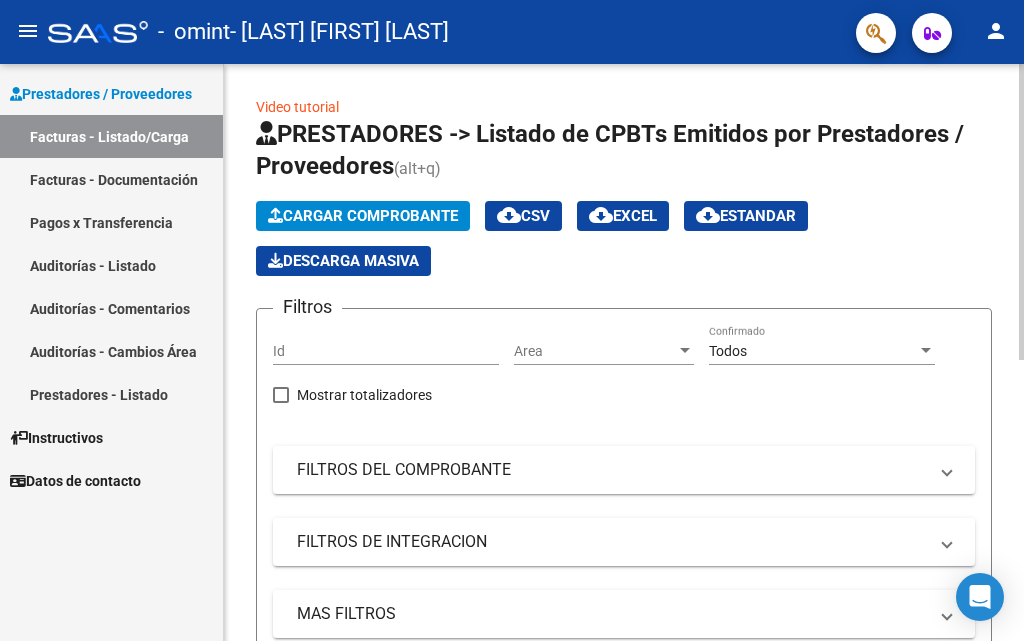 click on "Cargar Comprobante" 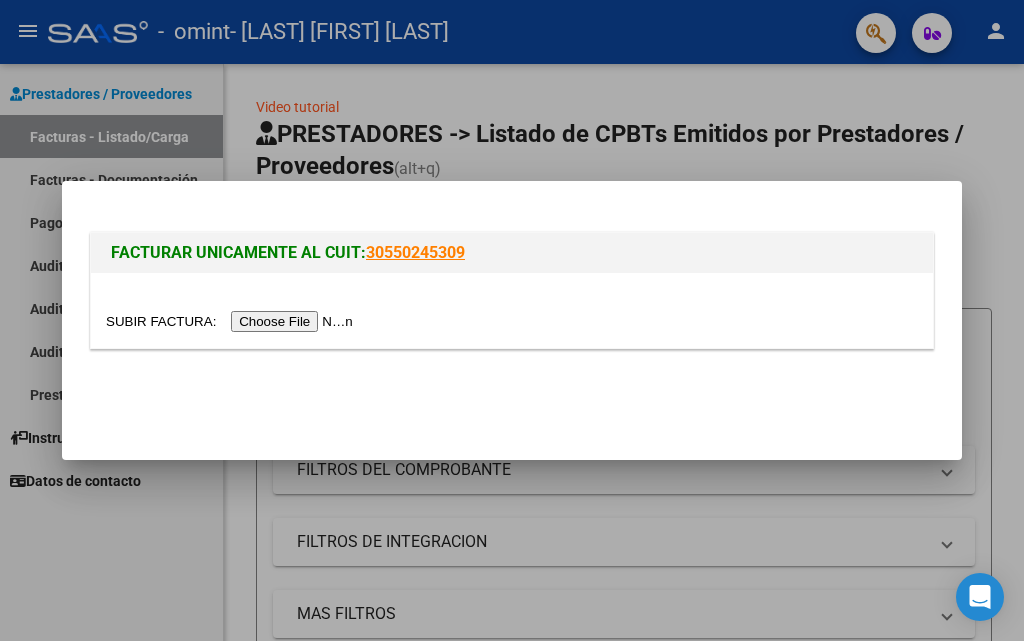 click at bounding box center [232, 321] 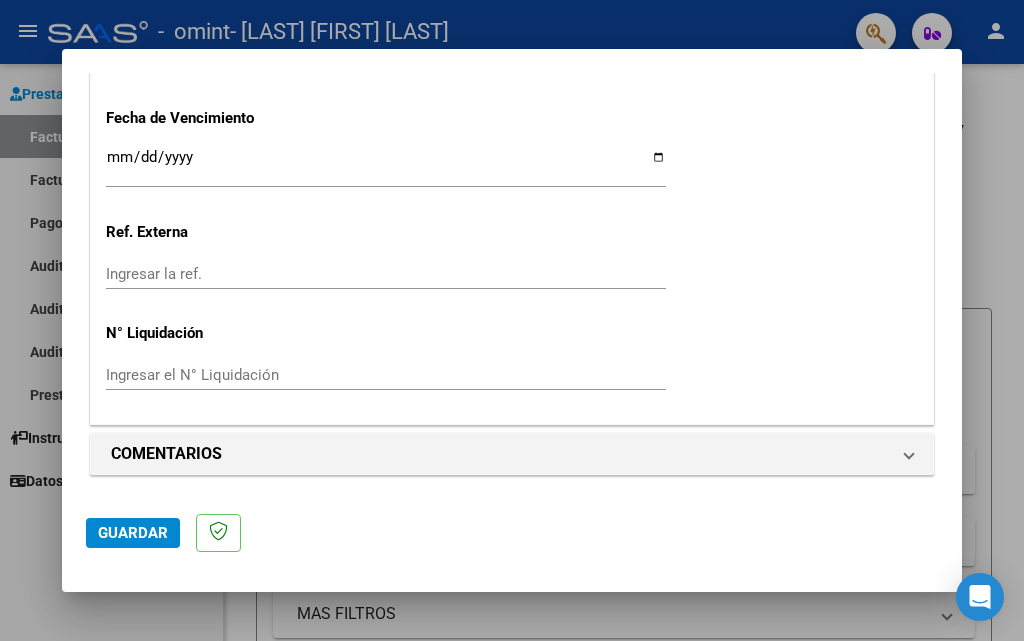 scroll, scrollTop: 1166, scrollLeft: 0, axis: vertical 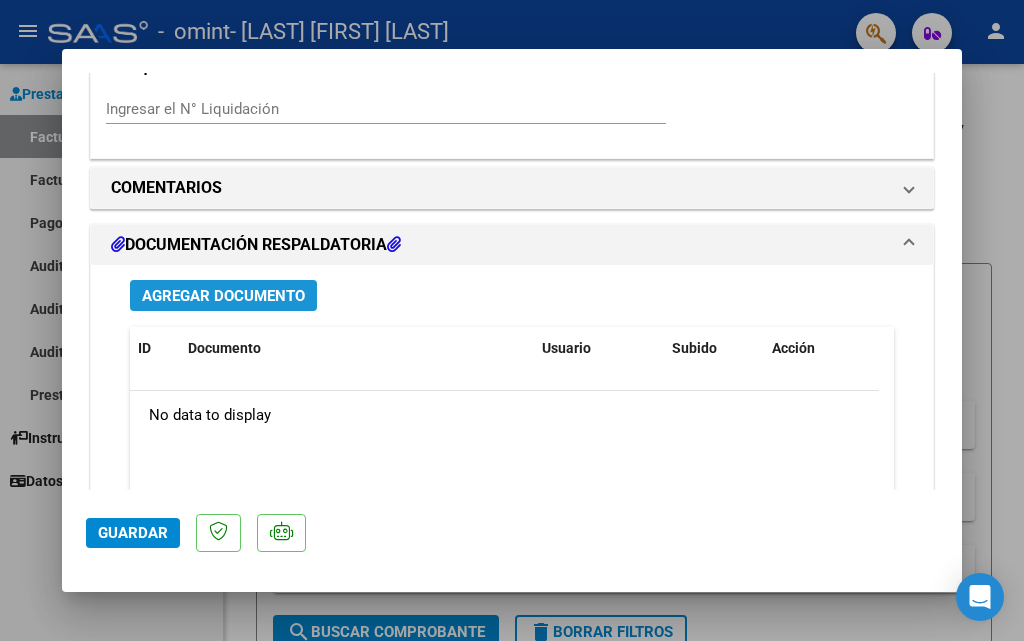 click on "Agregar Documento" at bounding box center (223, 296) 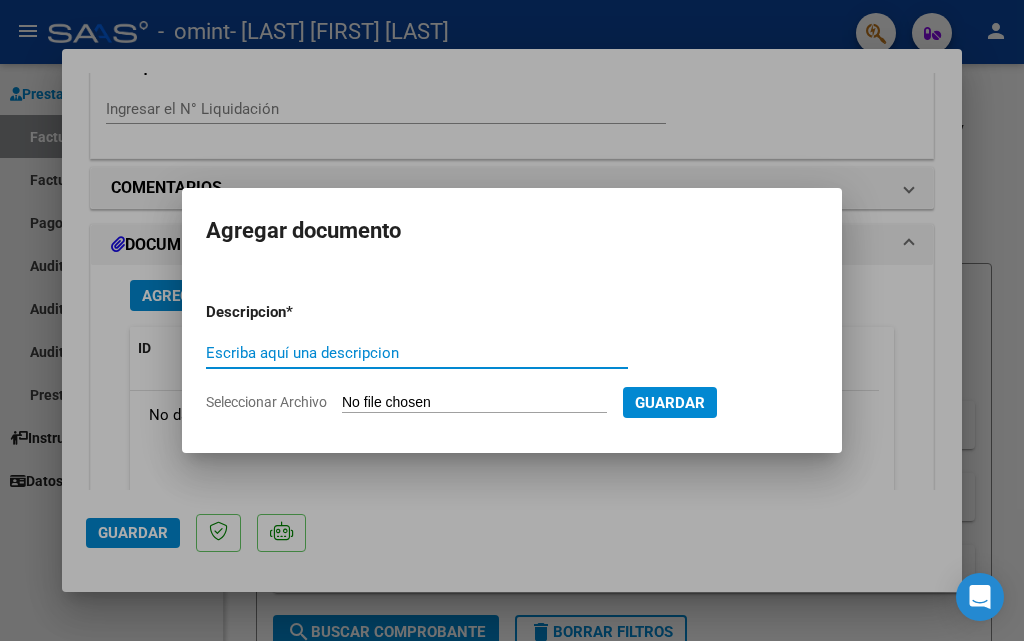 click on "Escriba aquí una descripcion" at bounding box center (417, 353) 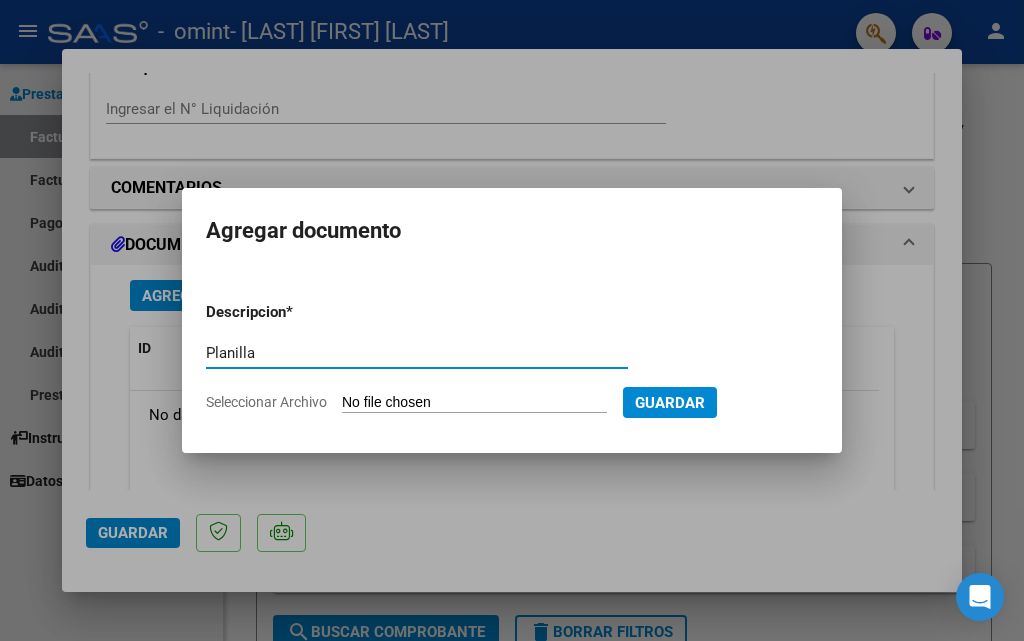 type on "Planilla" 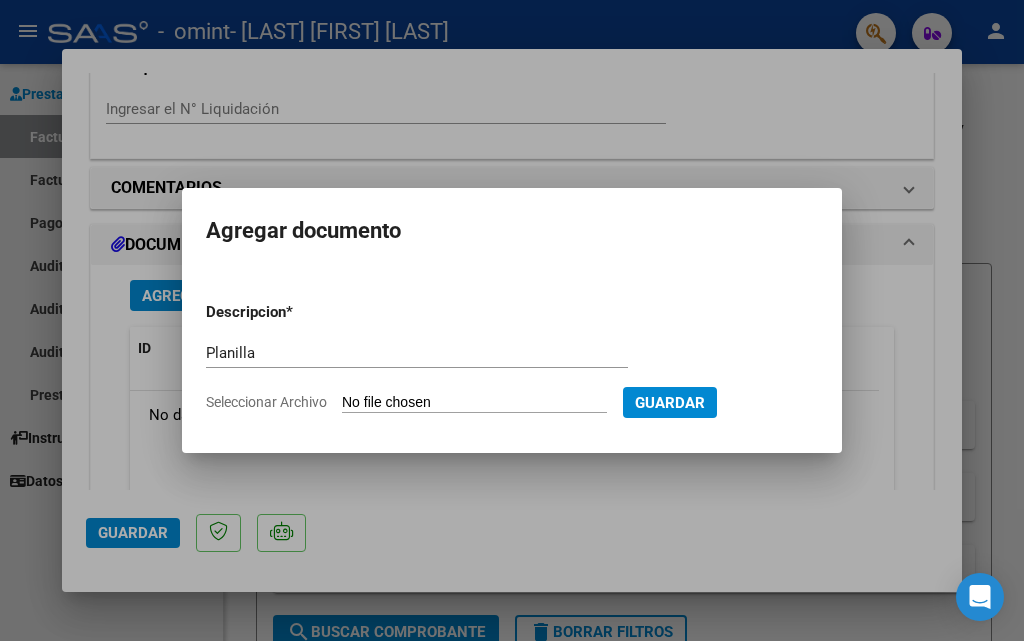 click on "Seleccionar Archivo" at bounding box center (474, 403) 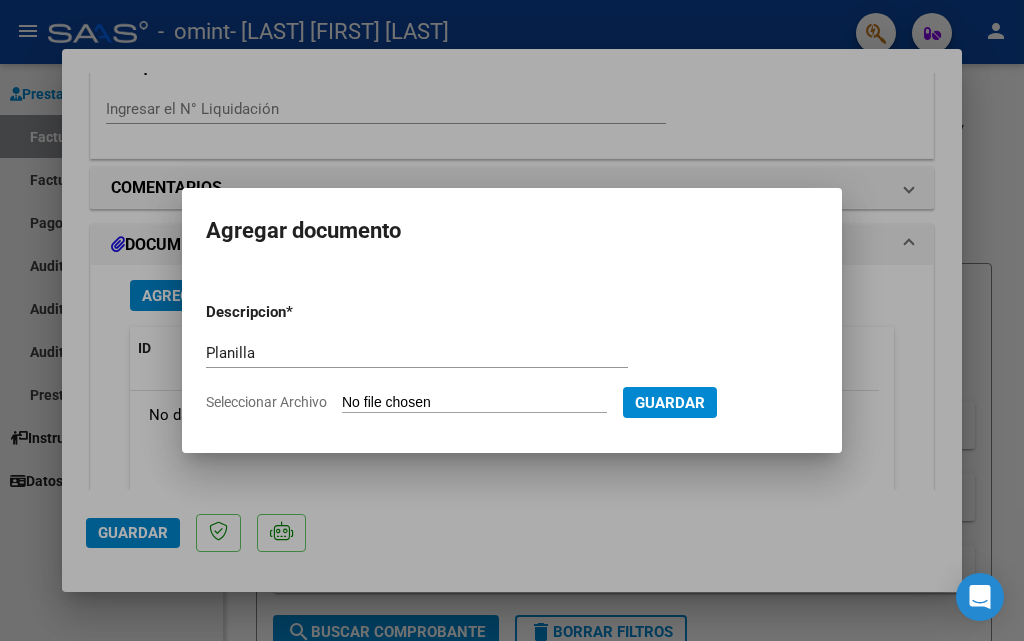 type on "C:\fakepath\Cantone julio.pdf" 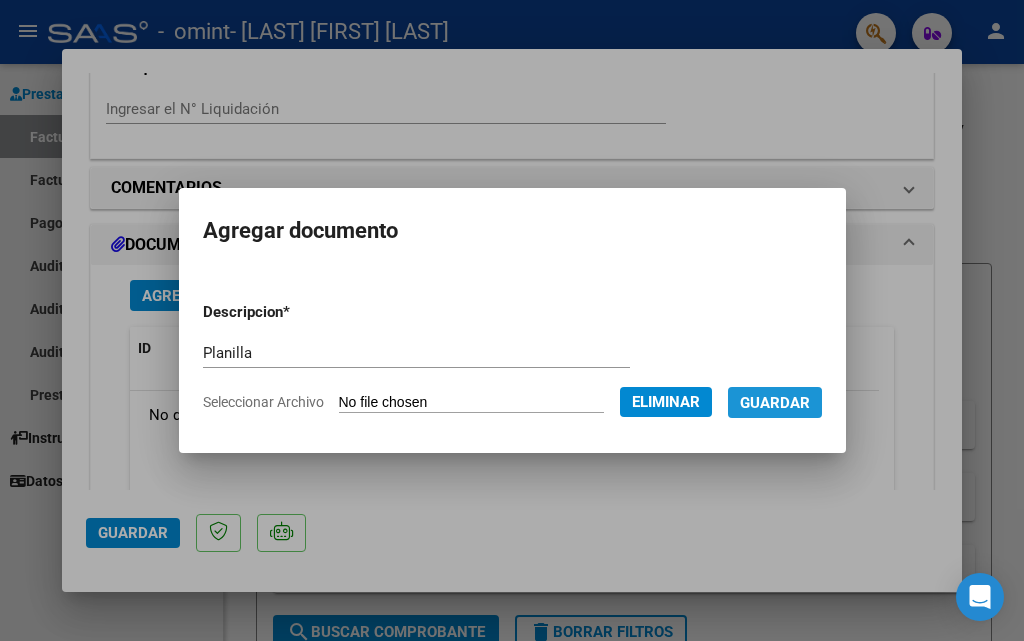 click on "Guardar" at bounding box center [775, 403] 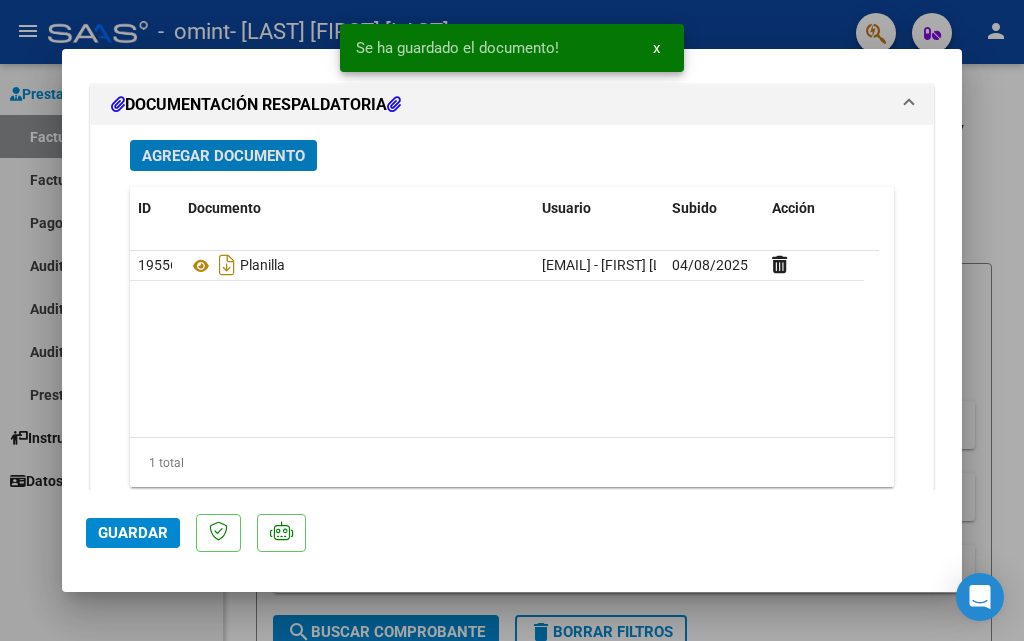 scroll, scrollTop: 1708, scrollLeft: 0, axis: vertical 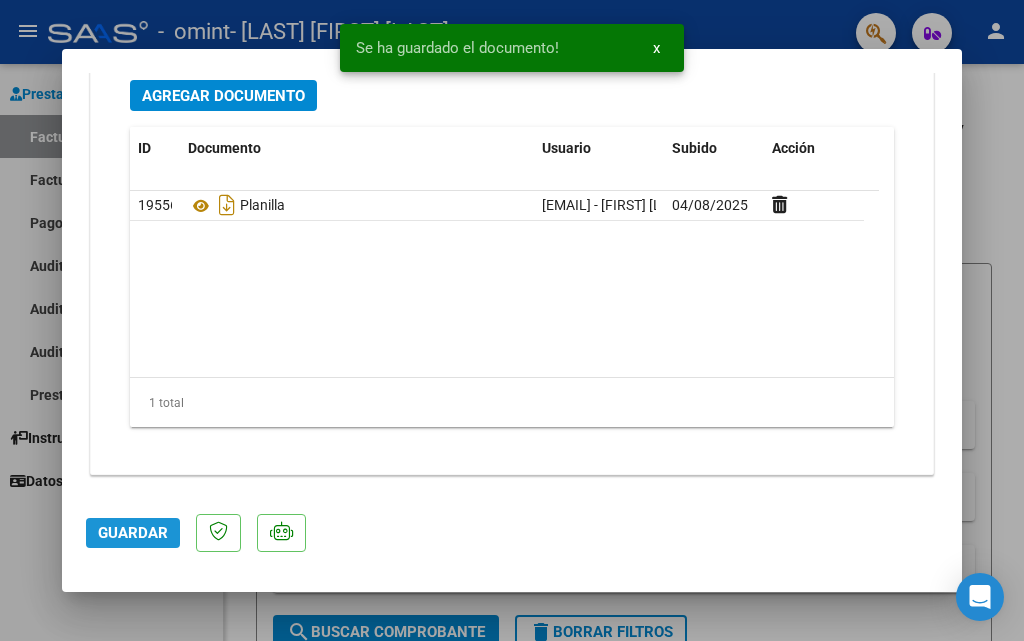 click on "Guardar" 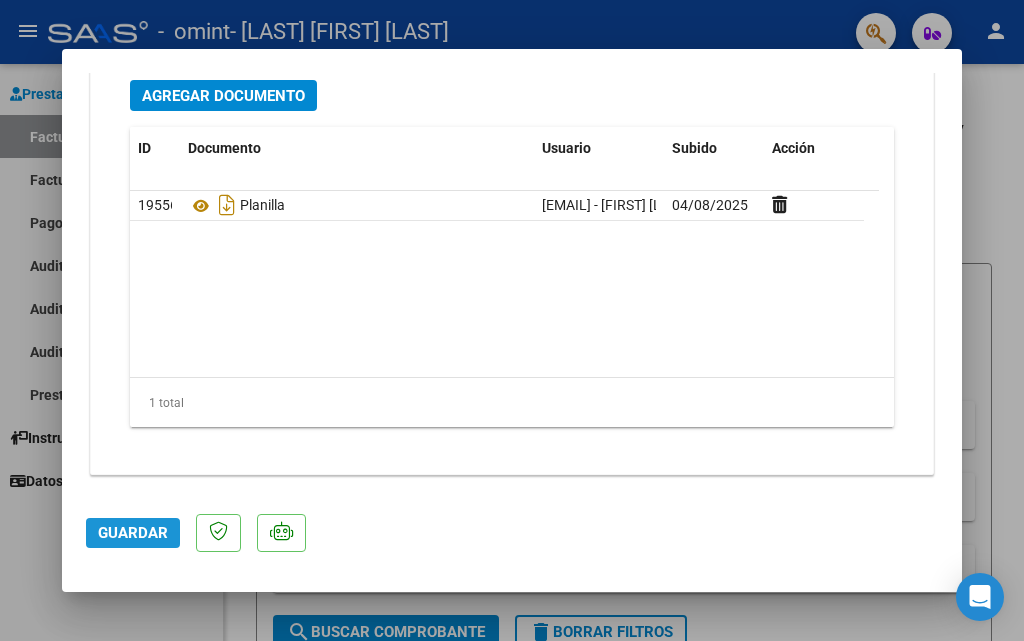 click on "Guardar" 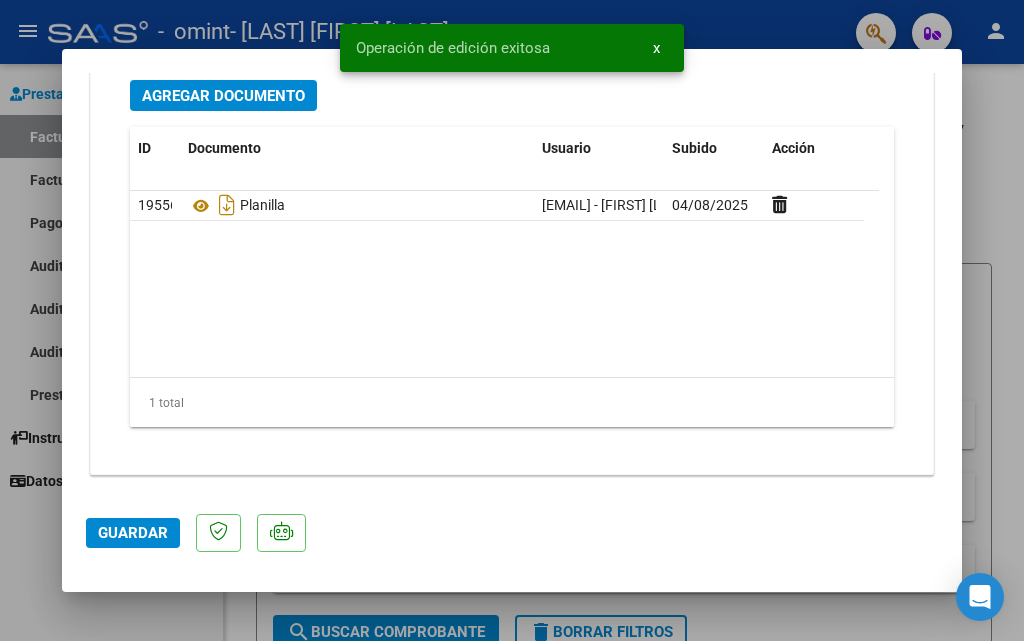 click at bounding box center [512, 320] 